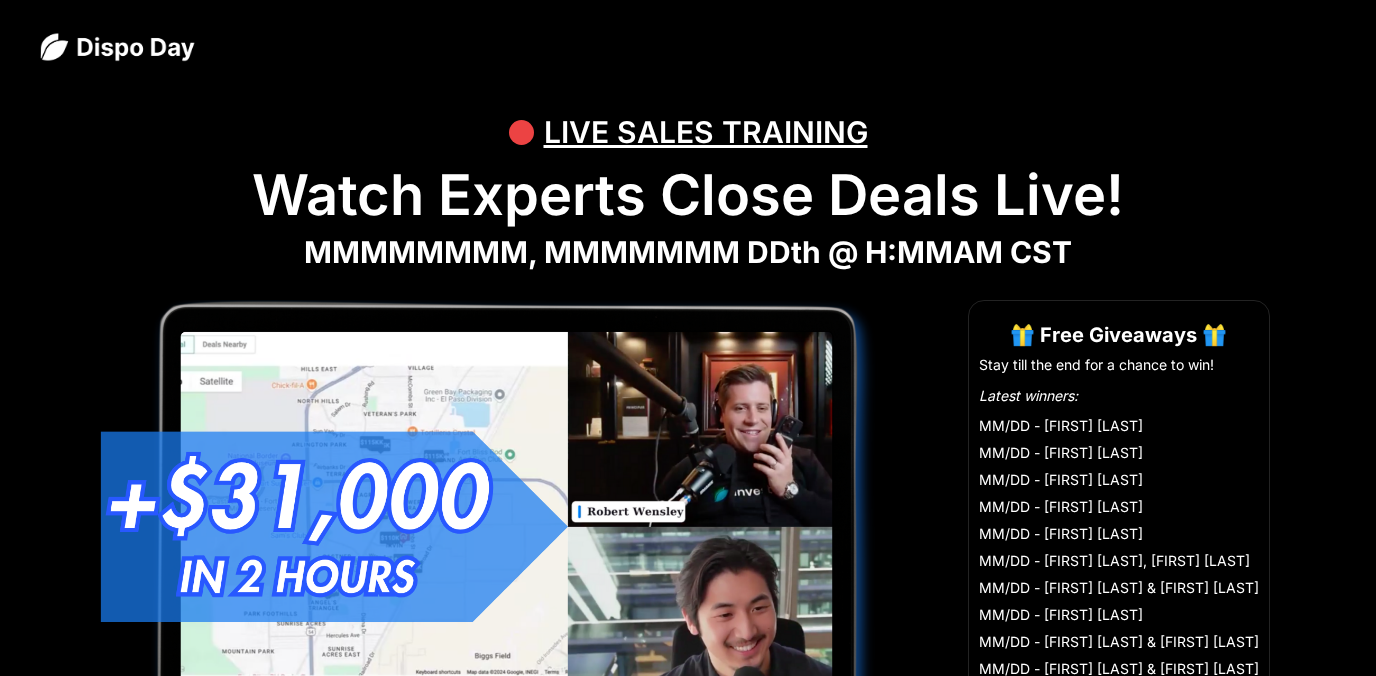 scroll, scrollTop: 0, scrollLeft: 0, axis: both 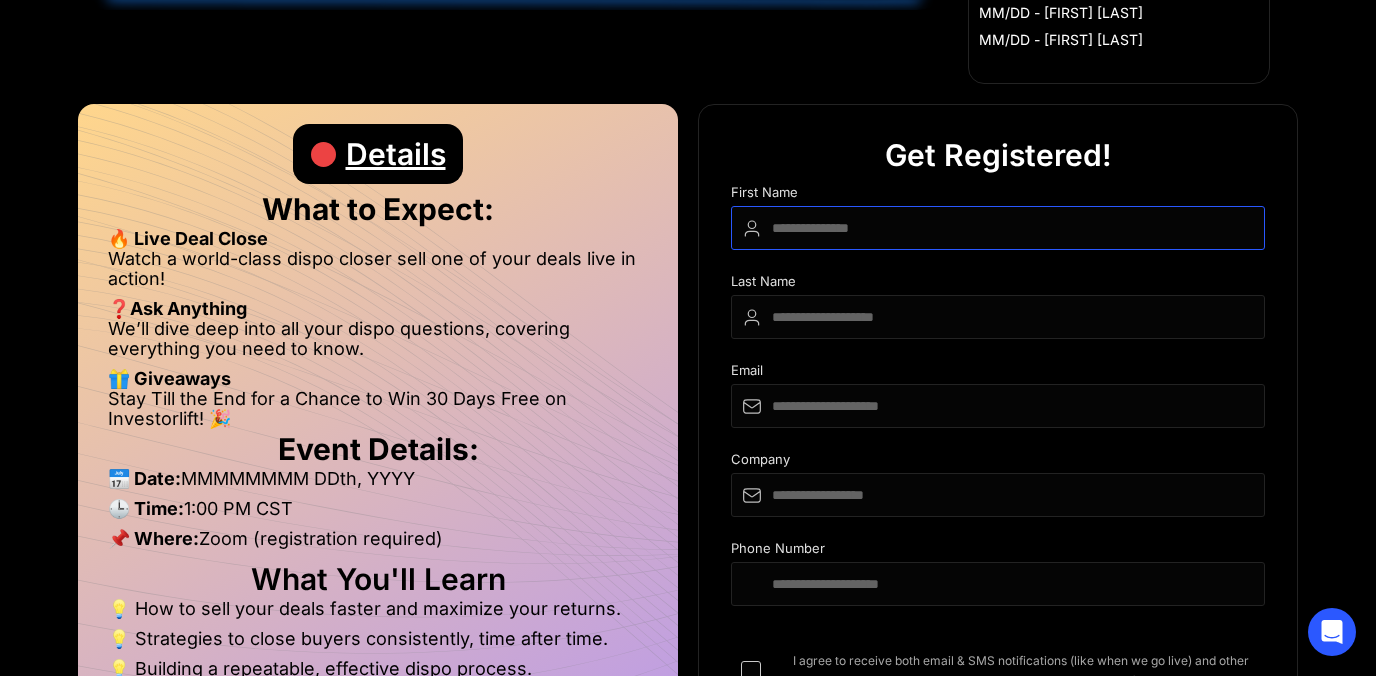 click at bounding box center (998, 228) 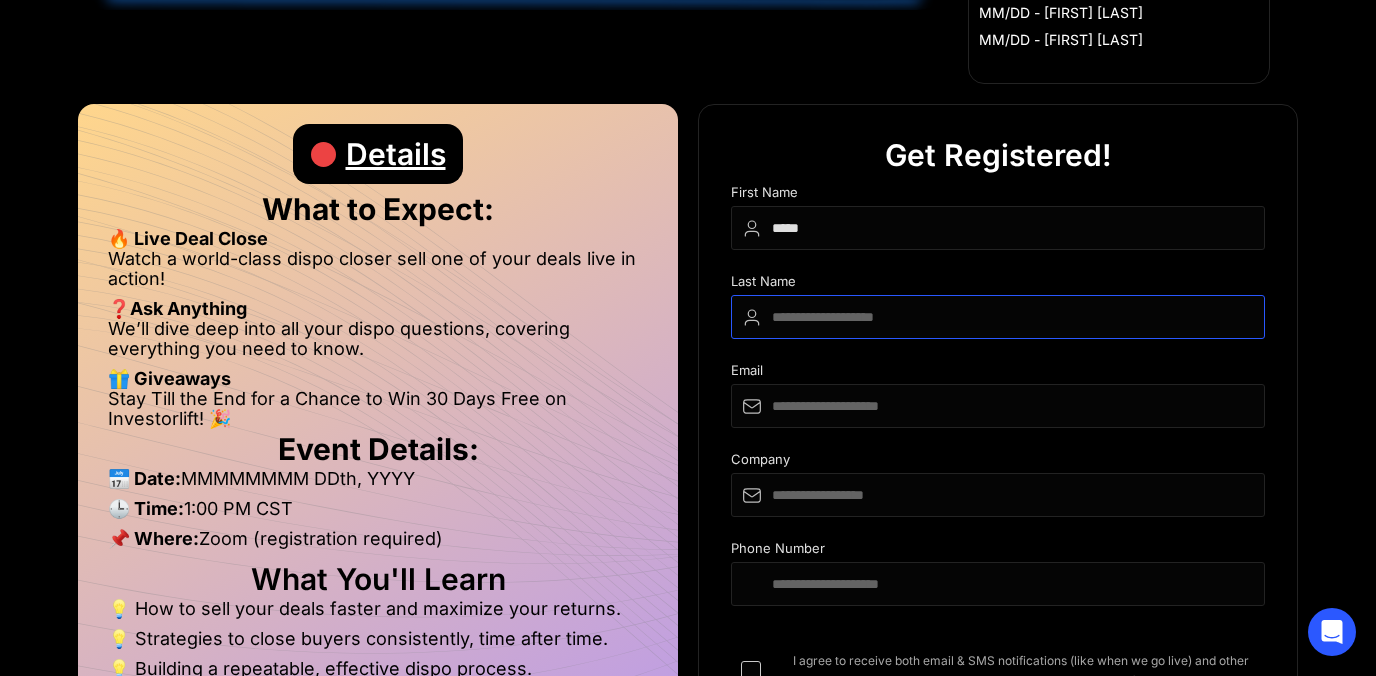 click at bounding box center (998, 317) 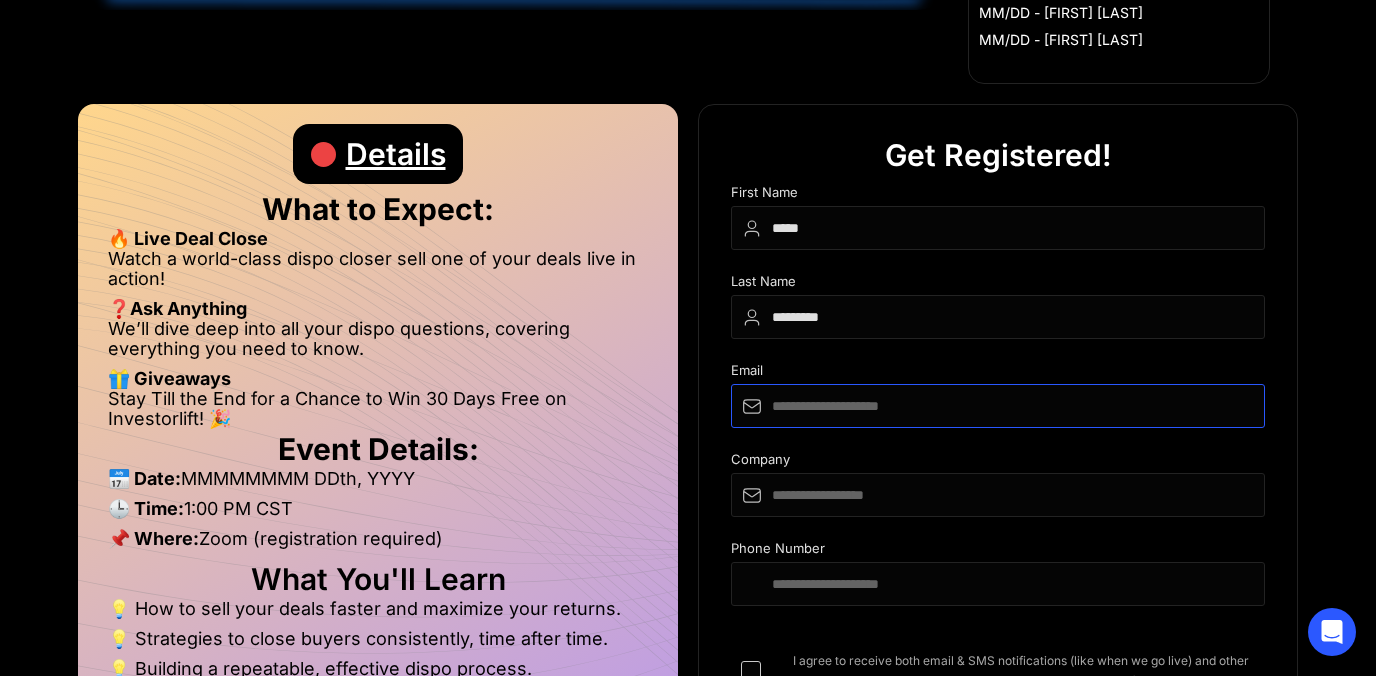 click at bounding box center [998, 406] 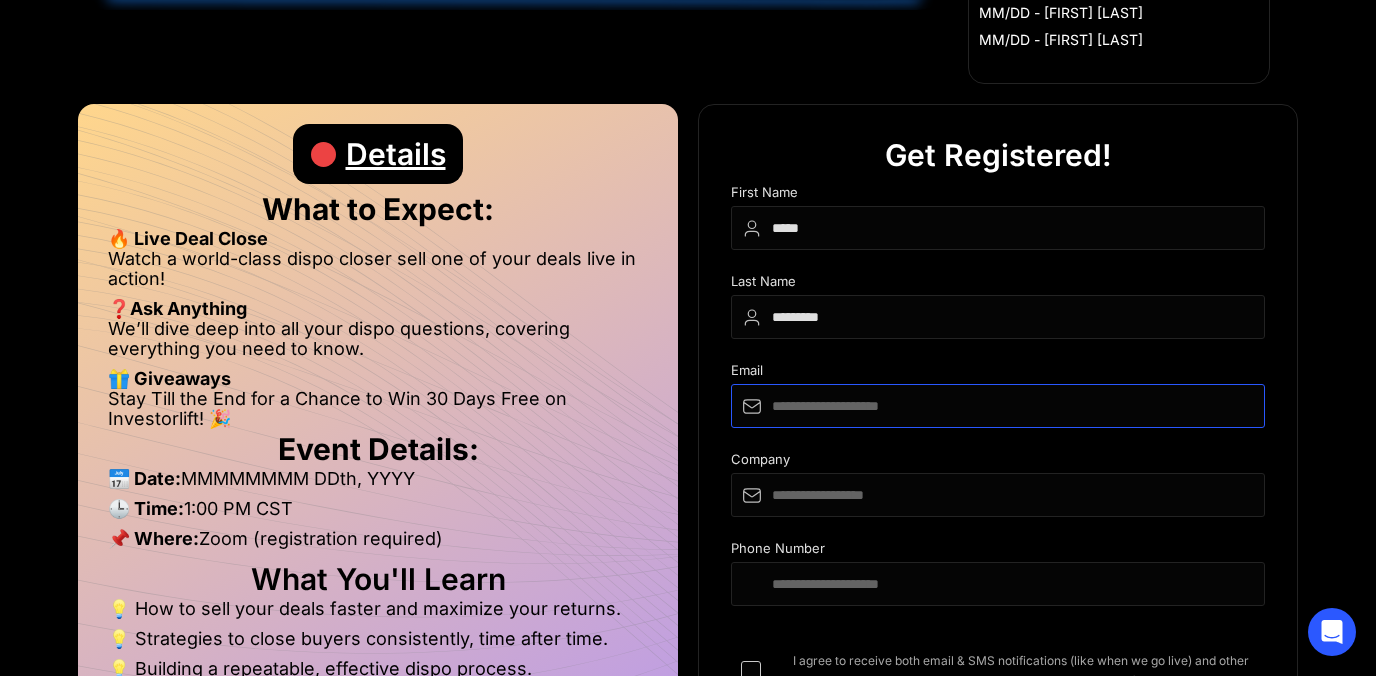 type on "**********" 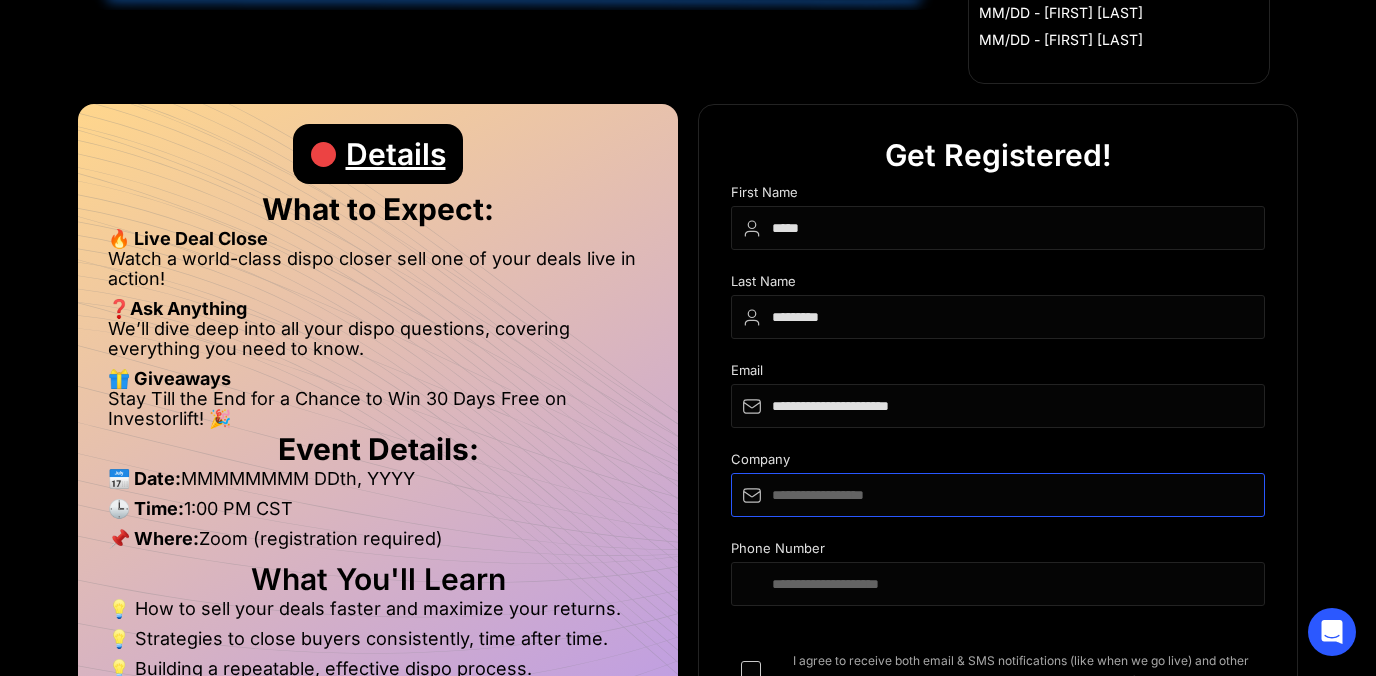 click at bounding box center (998, 495) 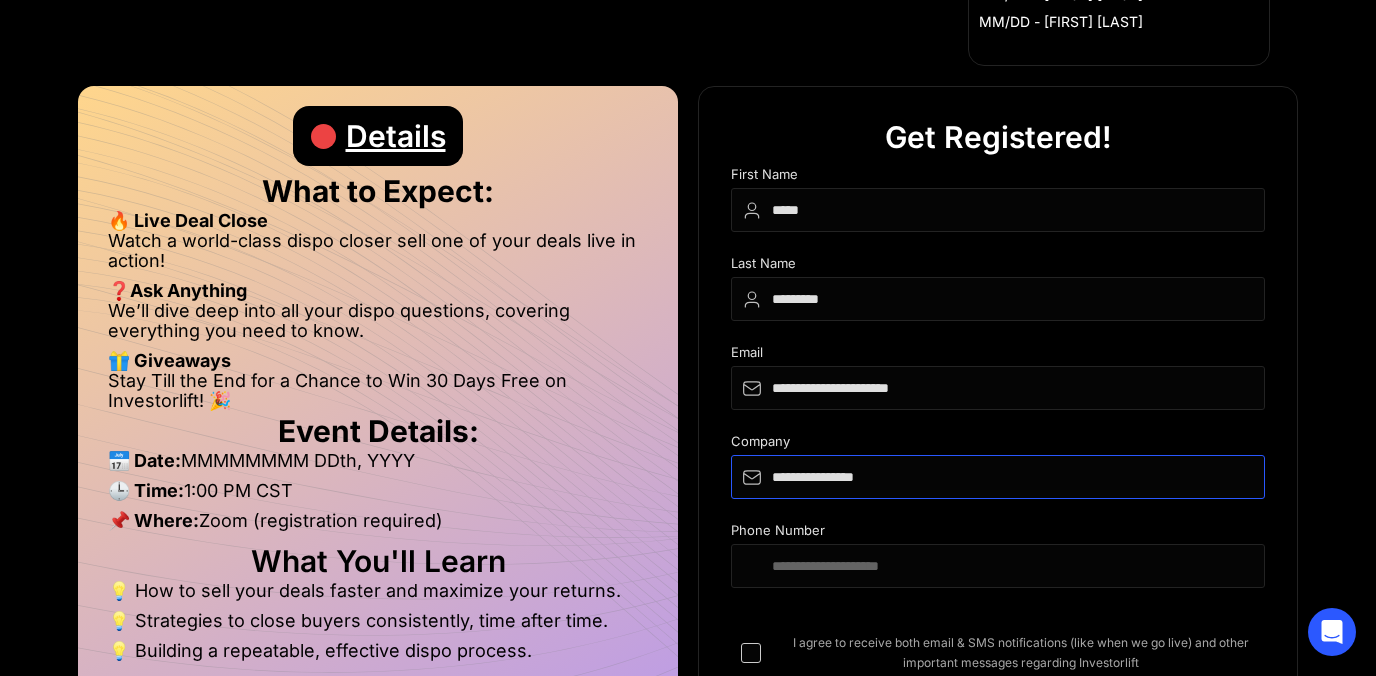 scroll, scrollTop: 877, scrollLeft: 0, axis: vertical 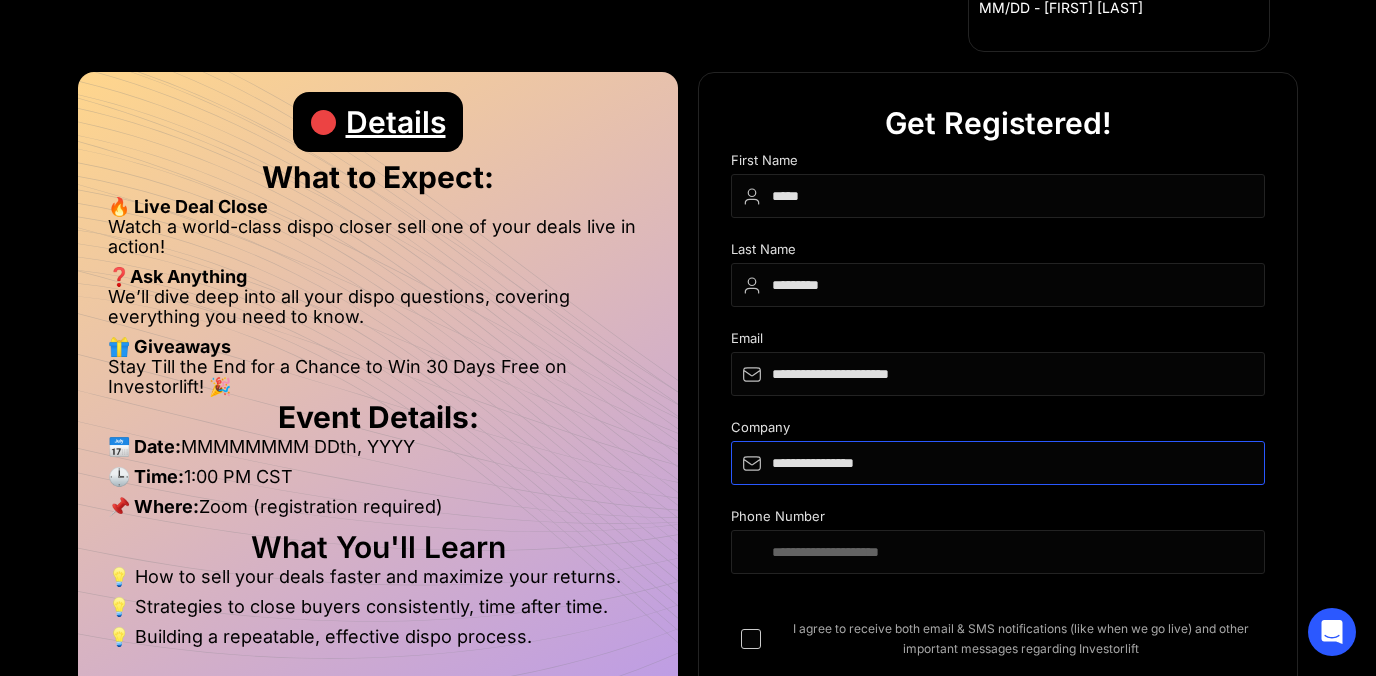 type on "**********" 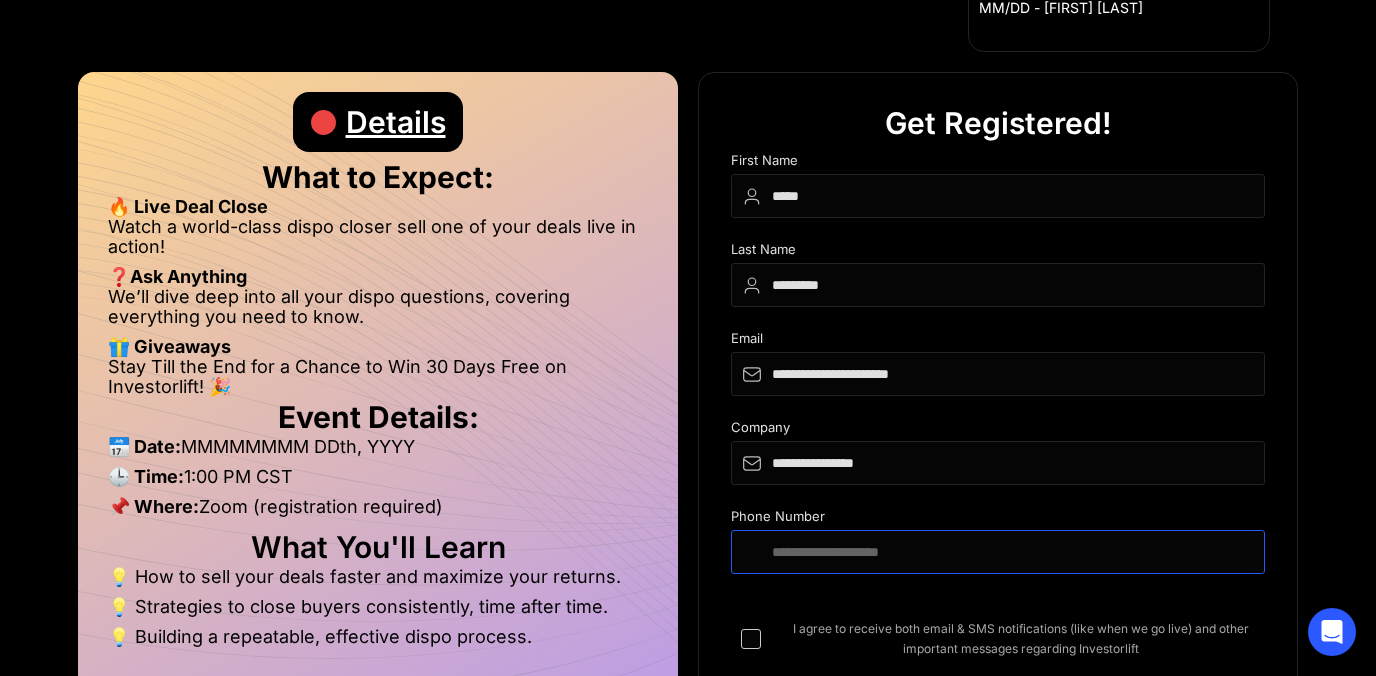 click at bounding box center [998, 552] 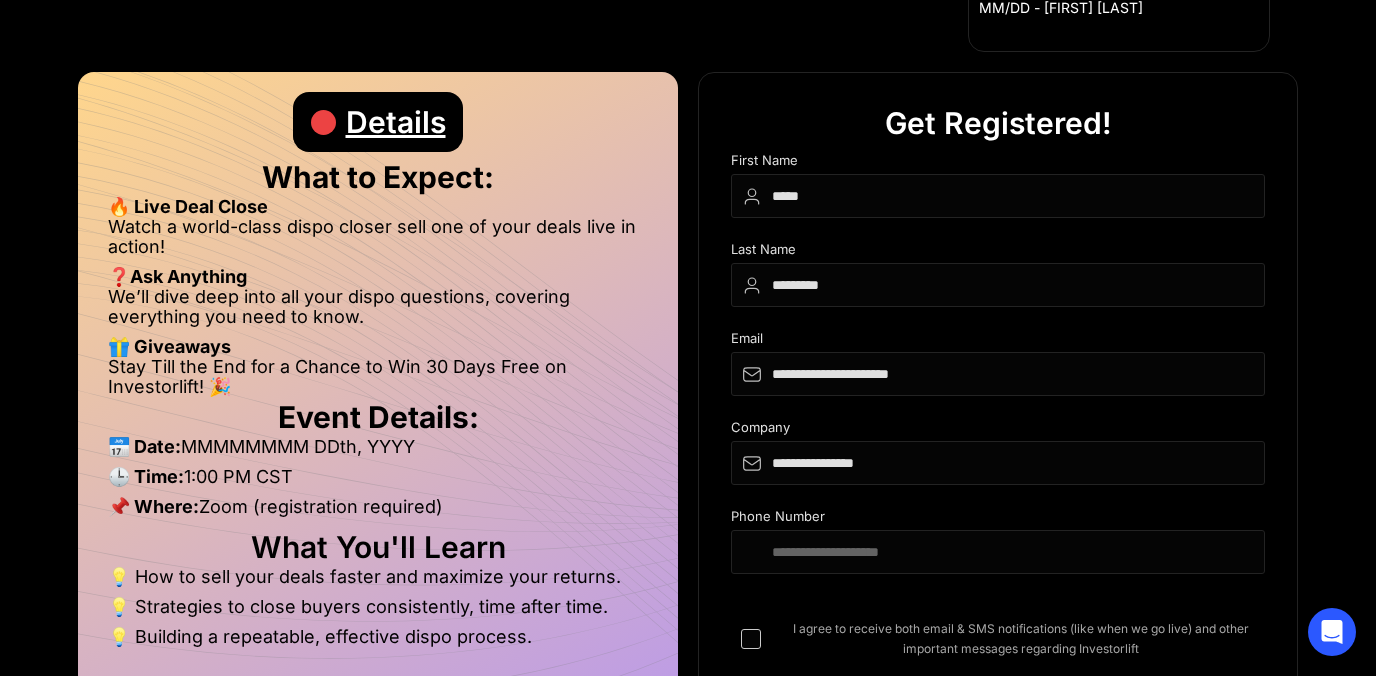 click on "**********" at bounding box center [1012, 565] 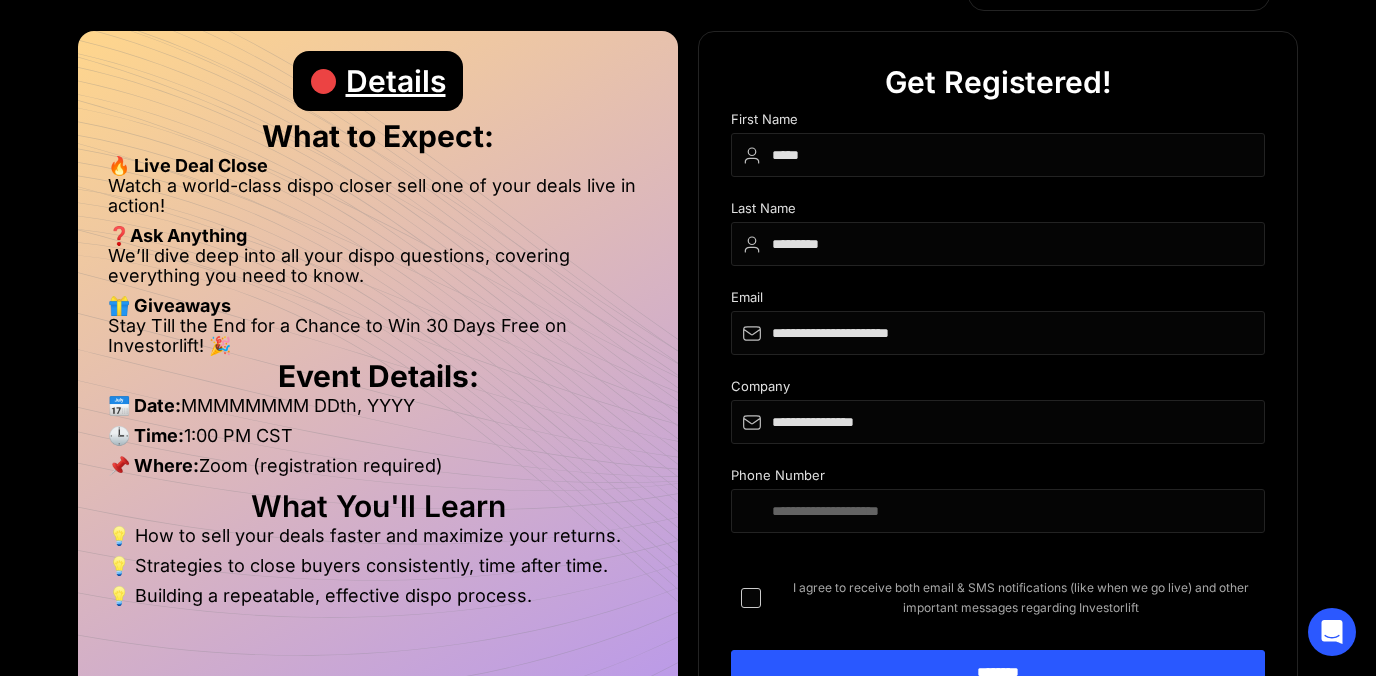 scroll, scrollTop: 965, scrollLeft: 0, axis: vertical 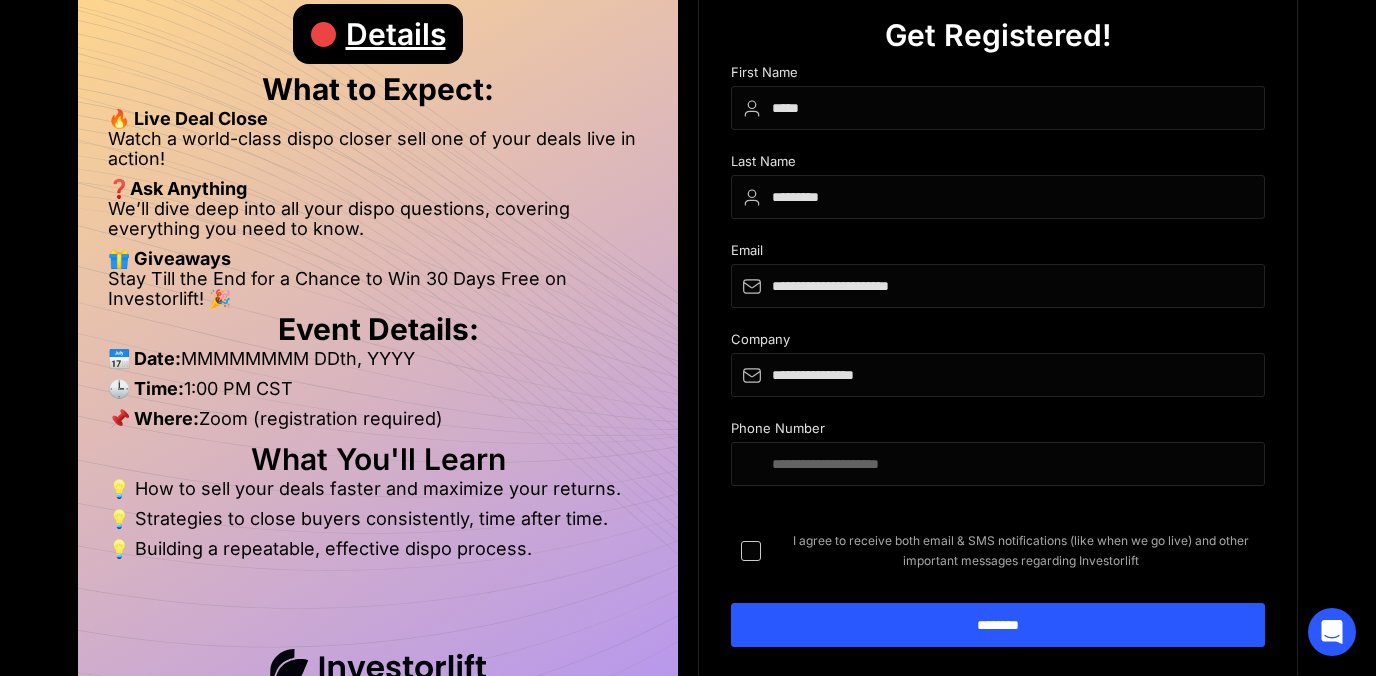 click at bounding box center (751, 551) 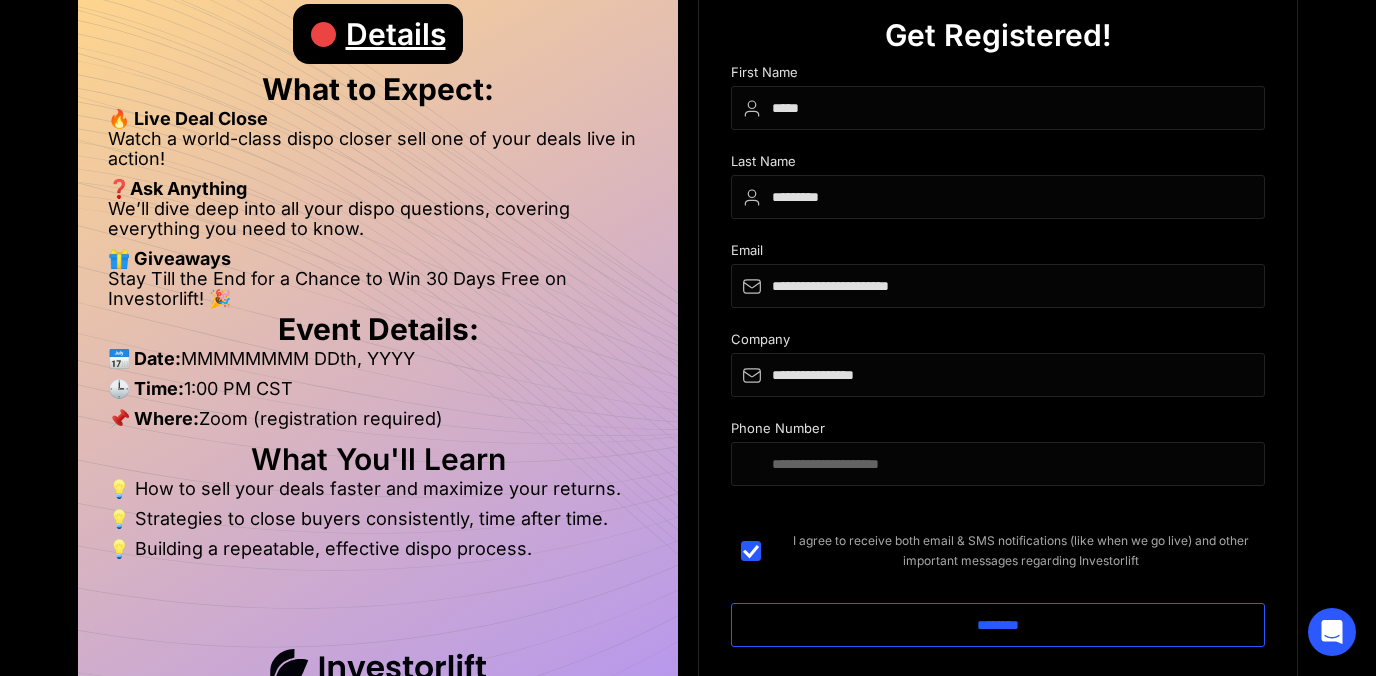 click on "********" at bounding box center [998, 625] 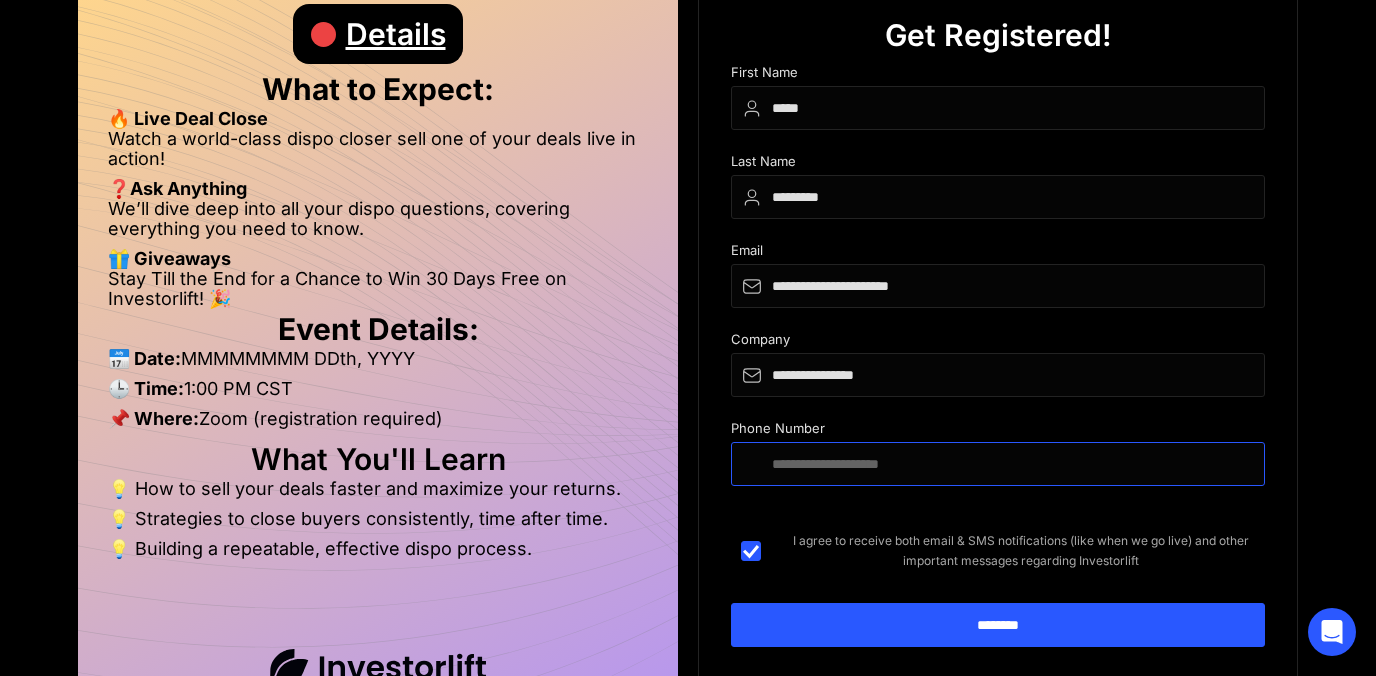 click at bounding box center (998, 464) 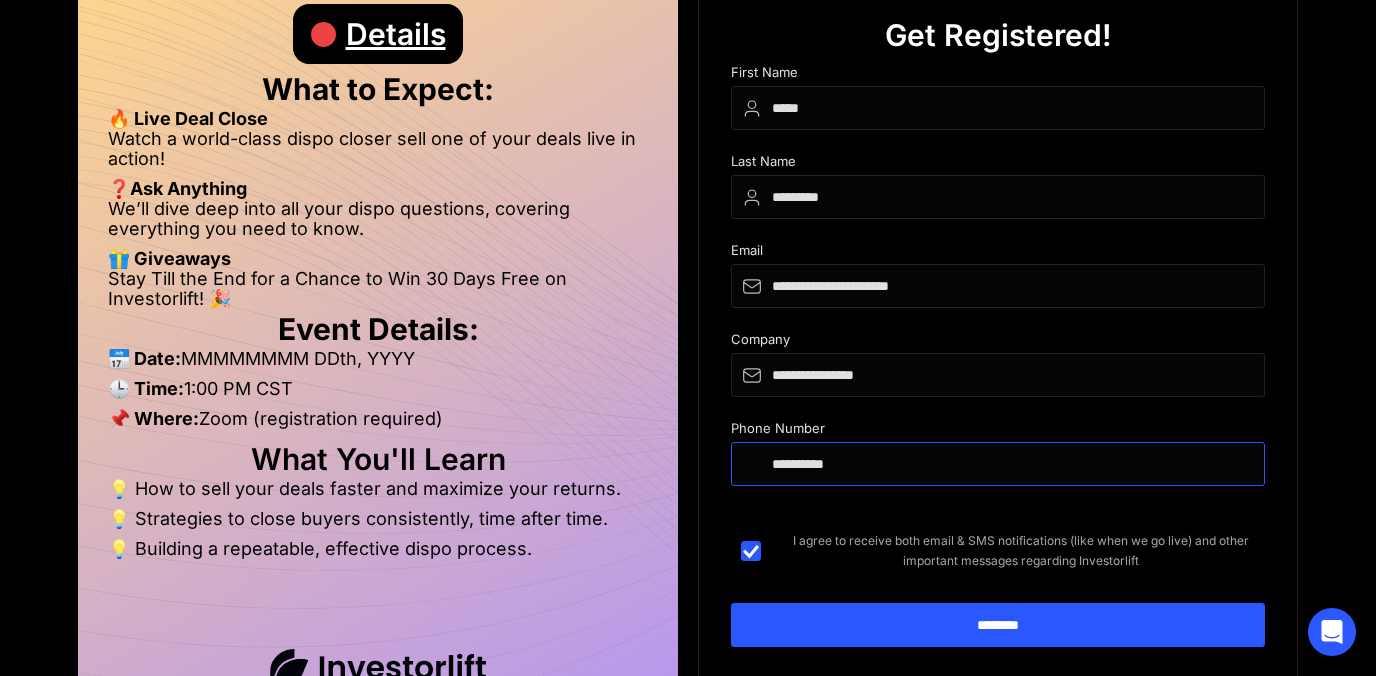 click on "**********" at bounding box center (998, 464) 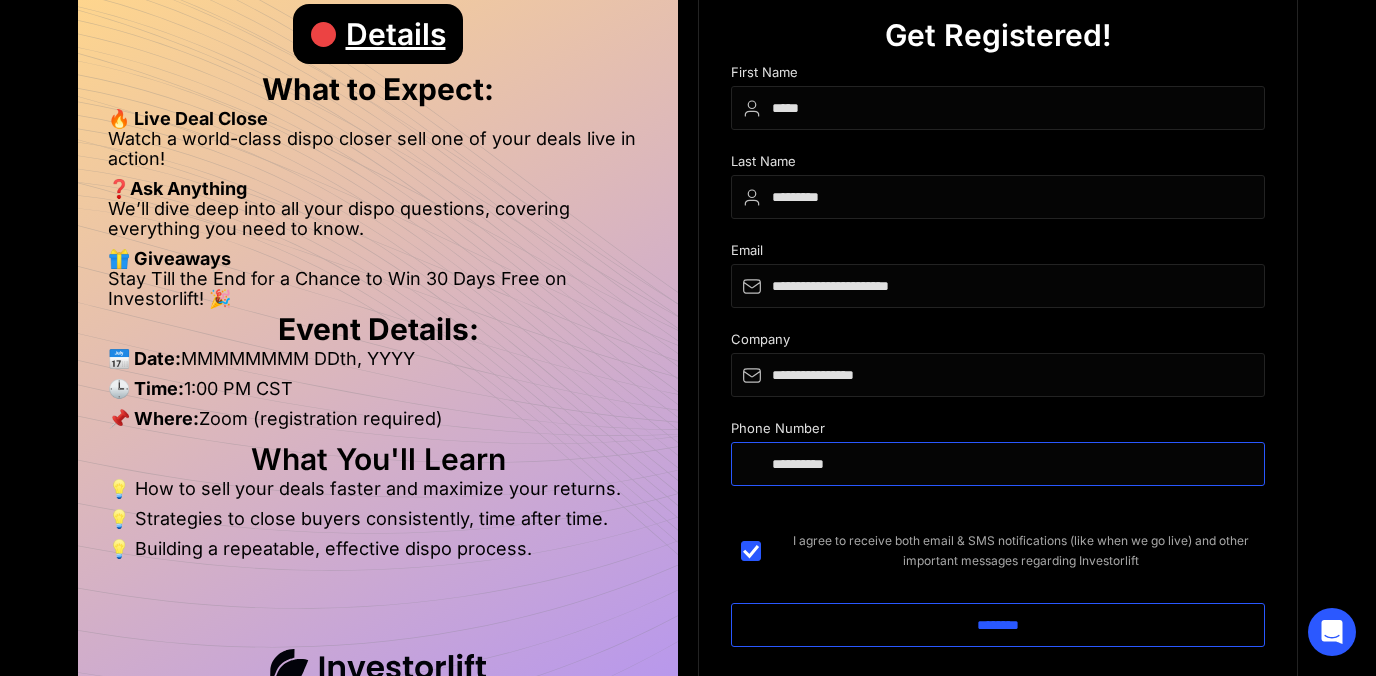type on "**********" 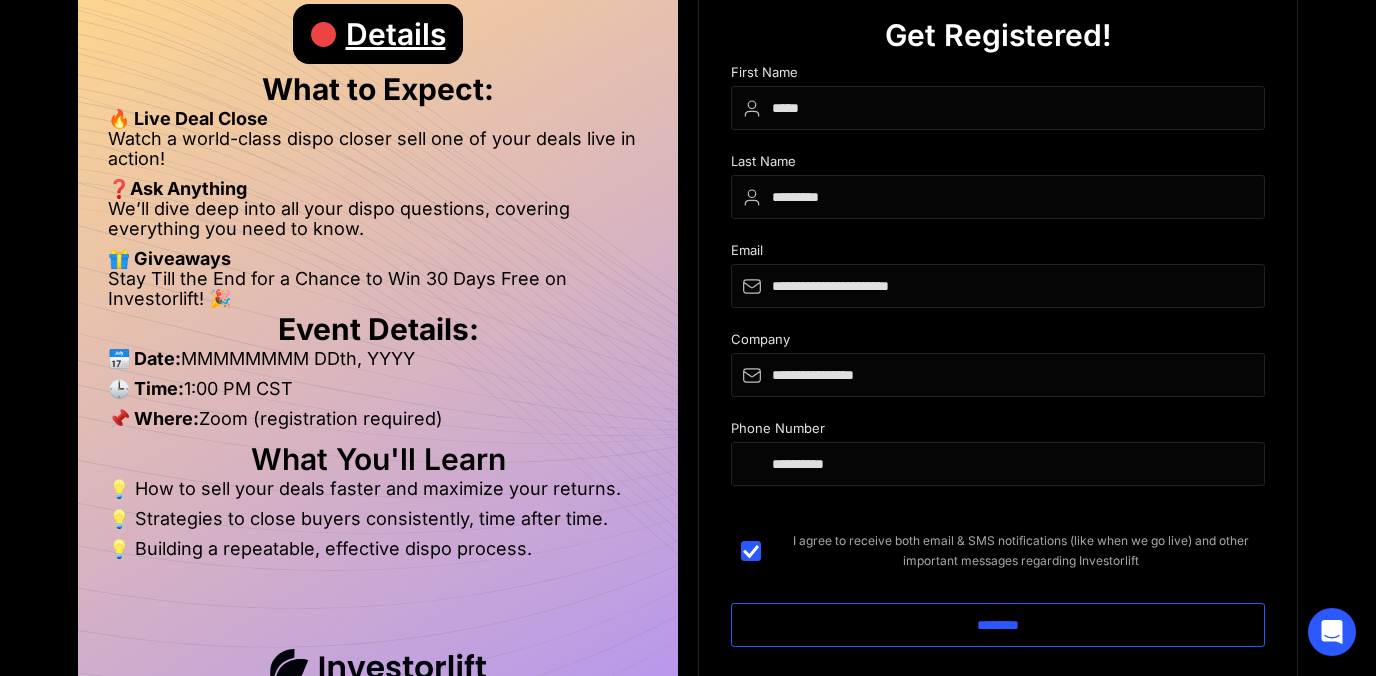 click on "********" at bounding box center (998, 625) 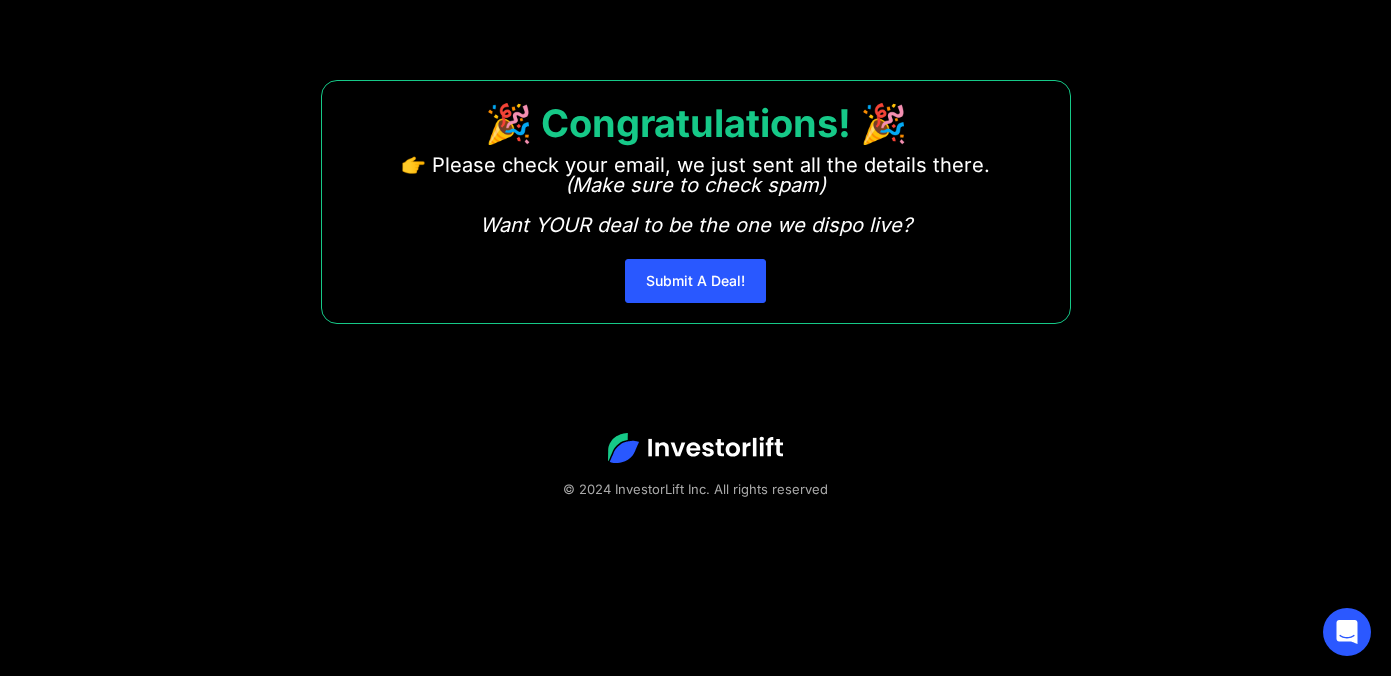 scroll, scrollTop: 0, scrollLeft: 0, axis: both 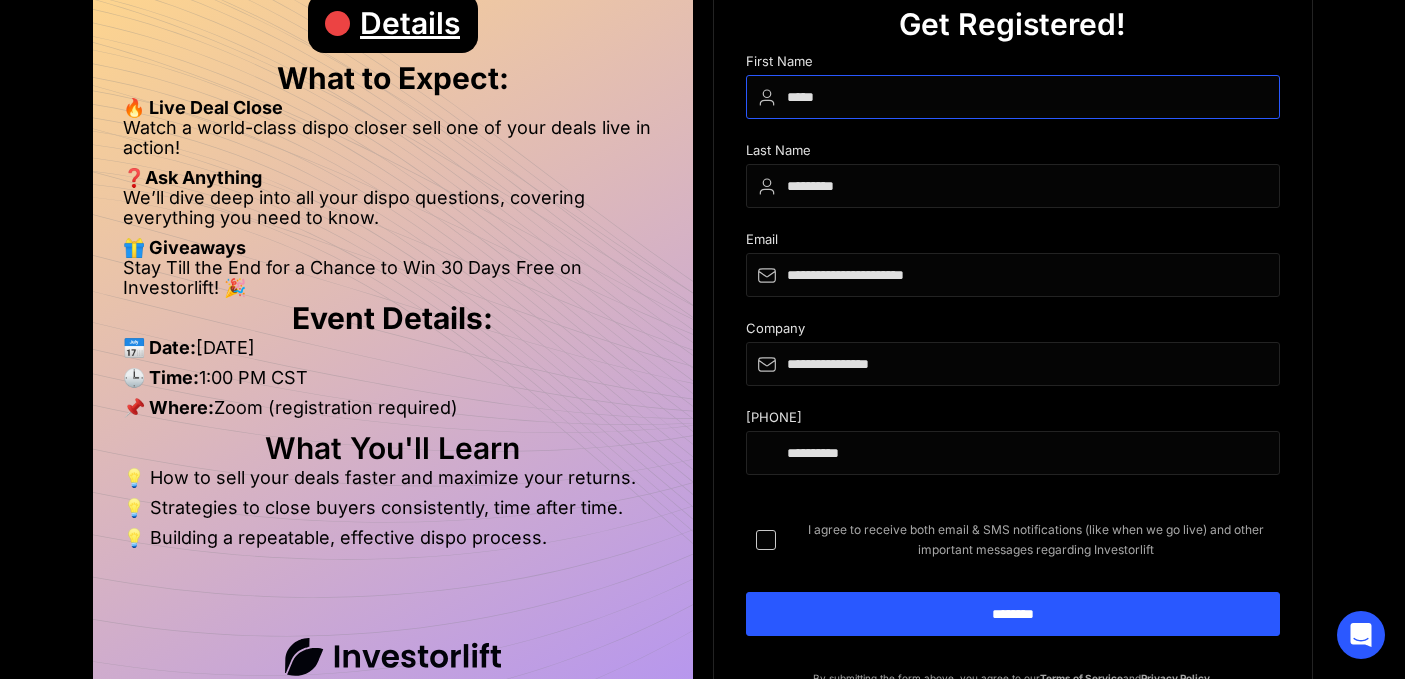 click on "*****" at bounding box center (1013, 97) 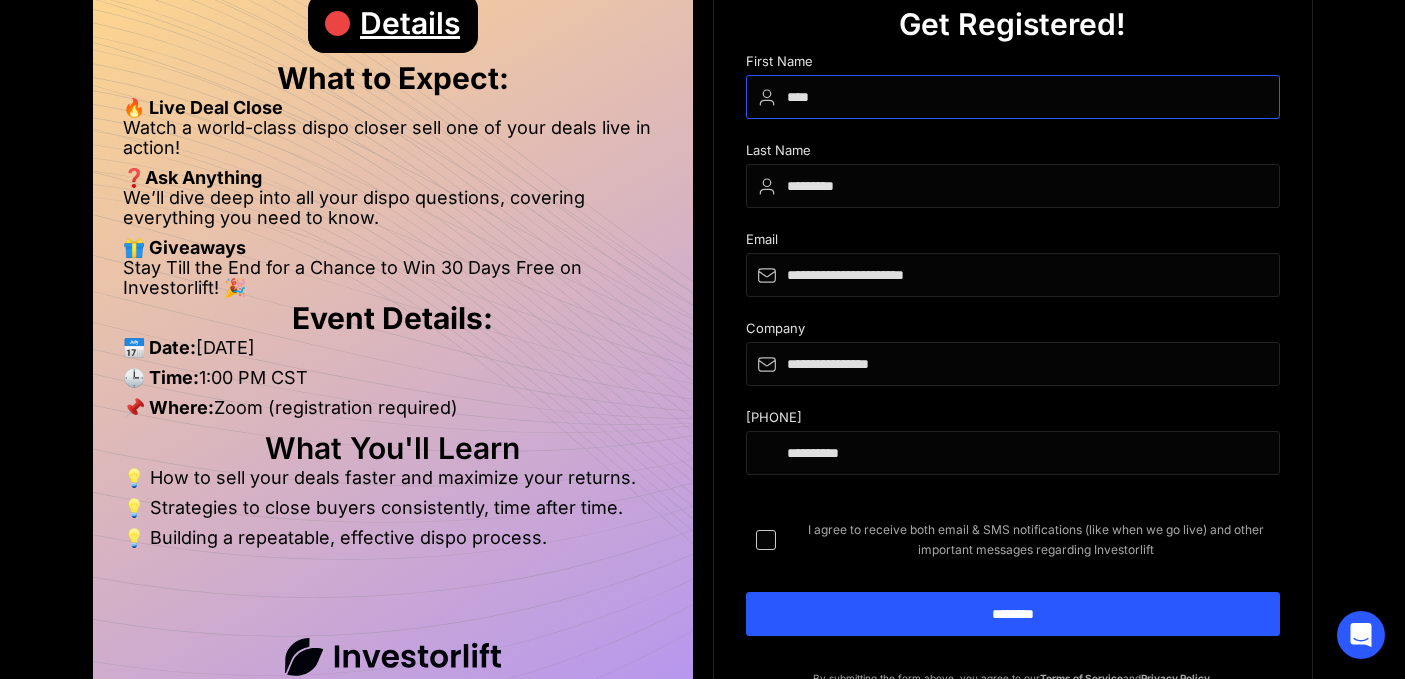 type on "****" 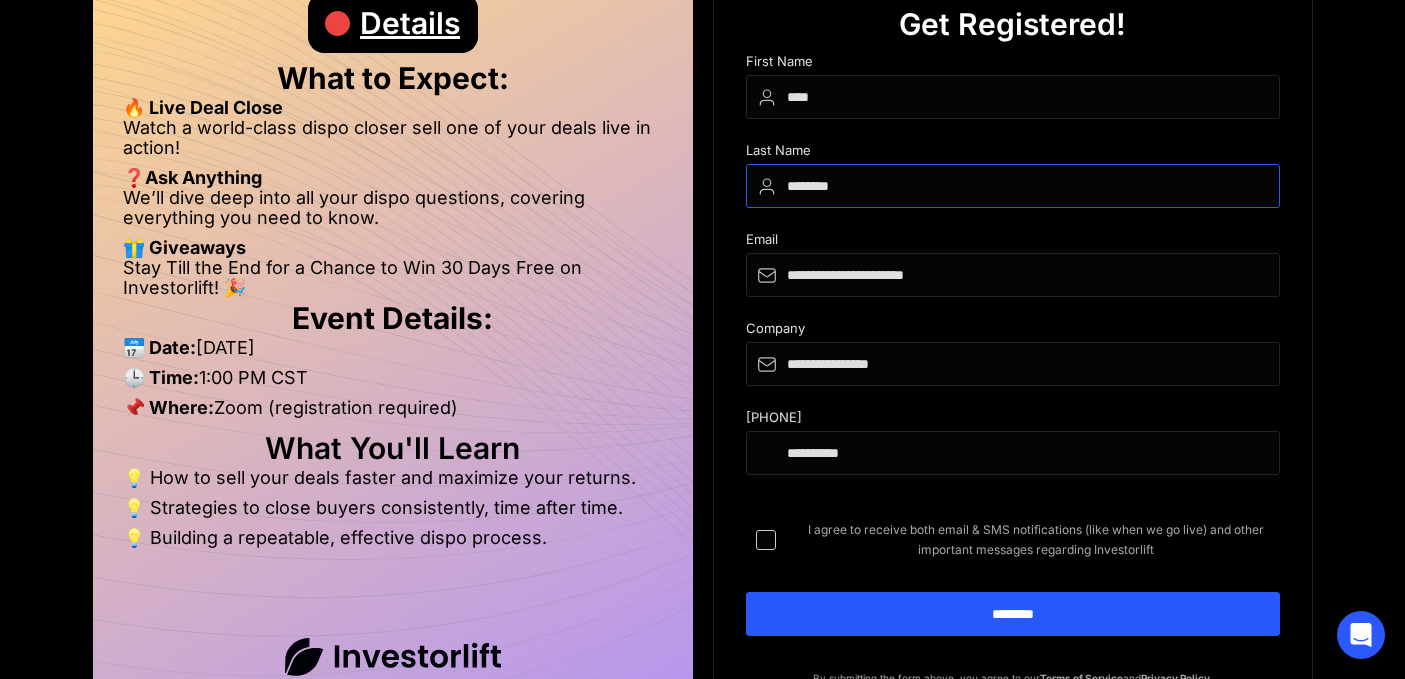 type on "********" 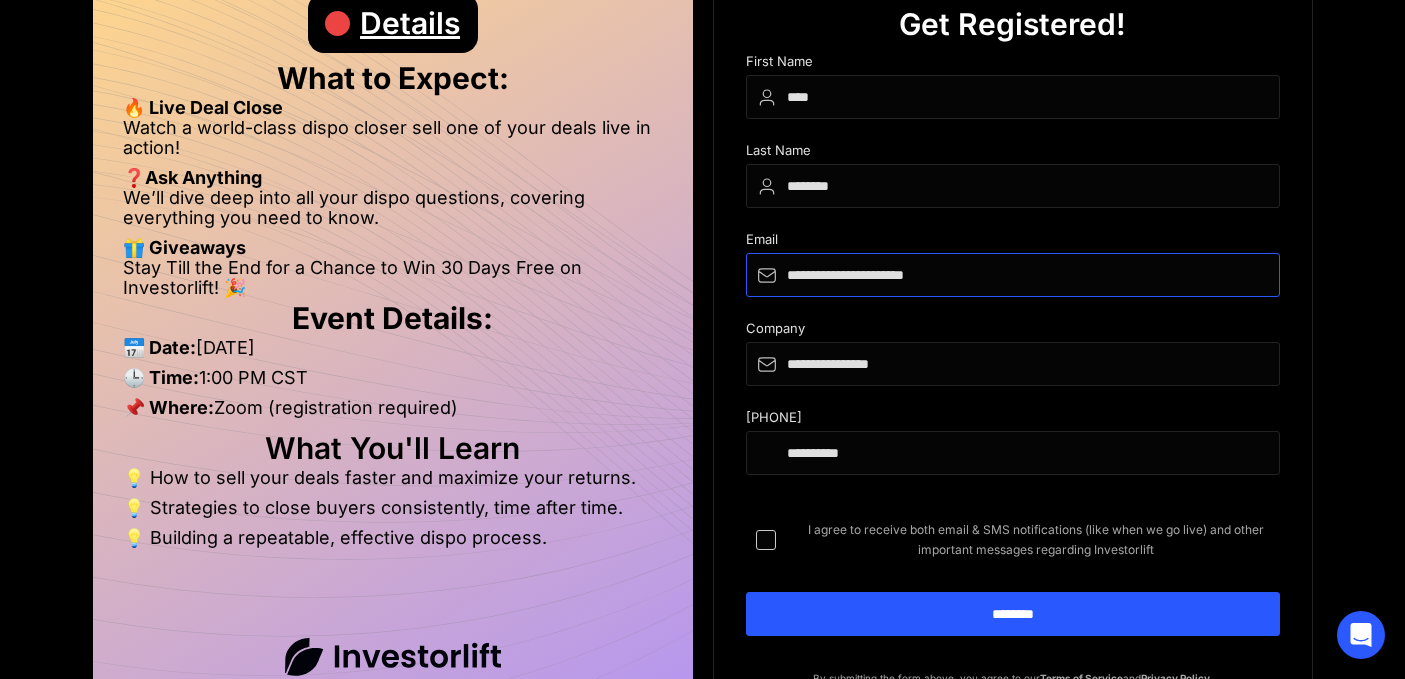 click on "**********" at bounding box center (1013, 275) 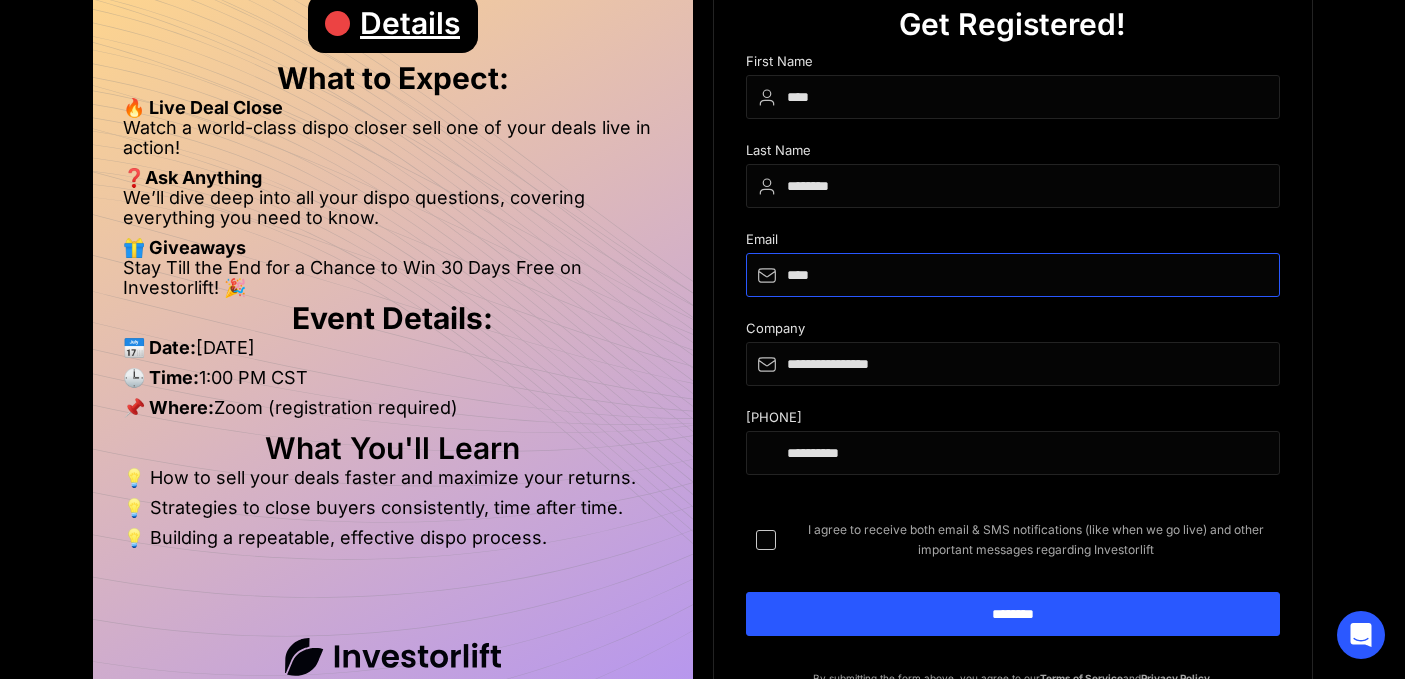 type on "**********" 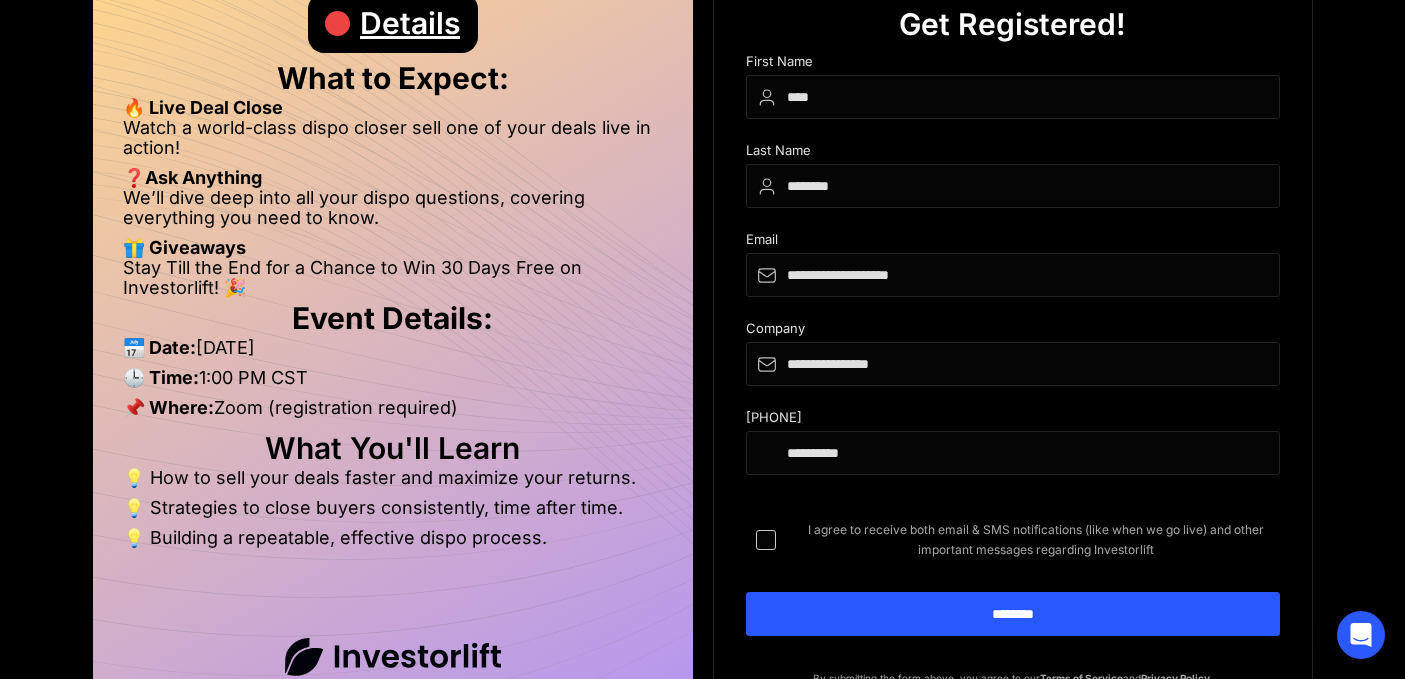 click on "I agree to receive both email & SMS notifications (like when we go live) and other important messages regarding Investorlift" at bounding box center [1013, 540] 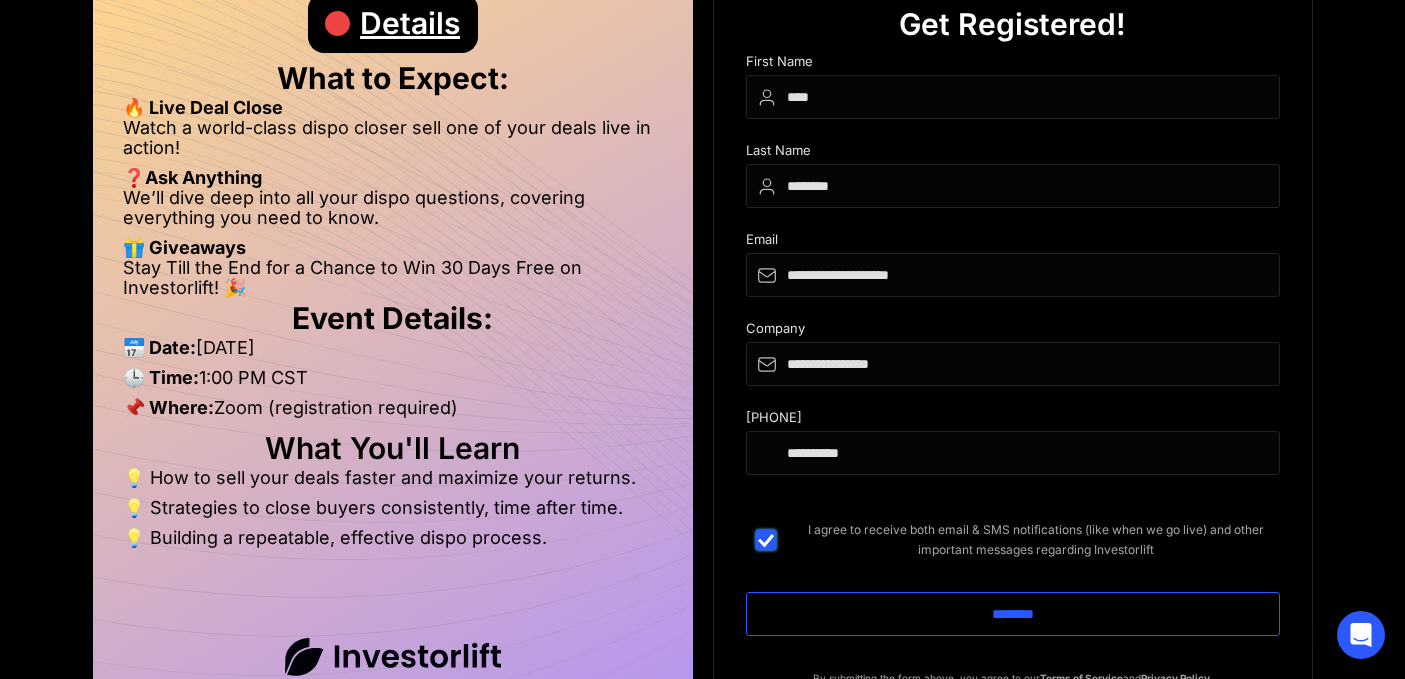 click on "********" at bounding box center [1013, 614] 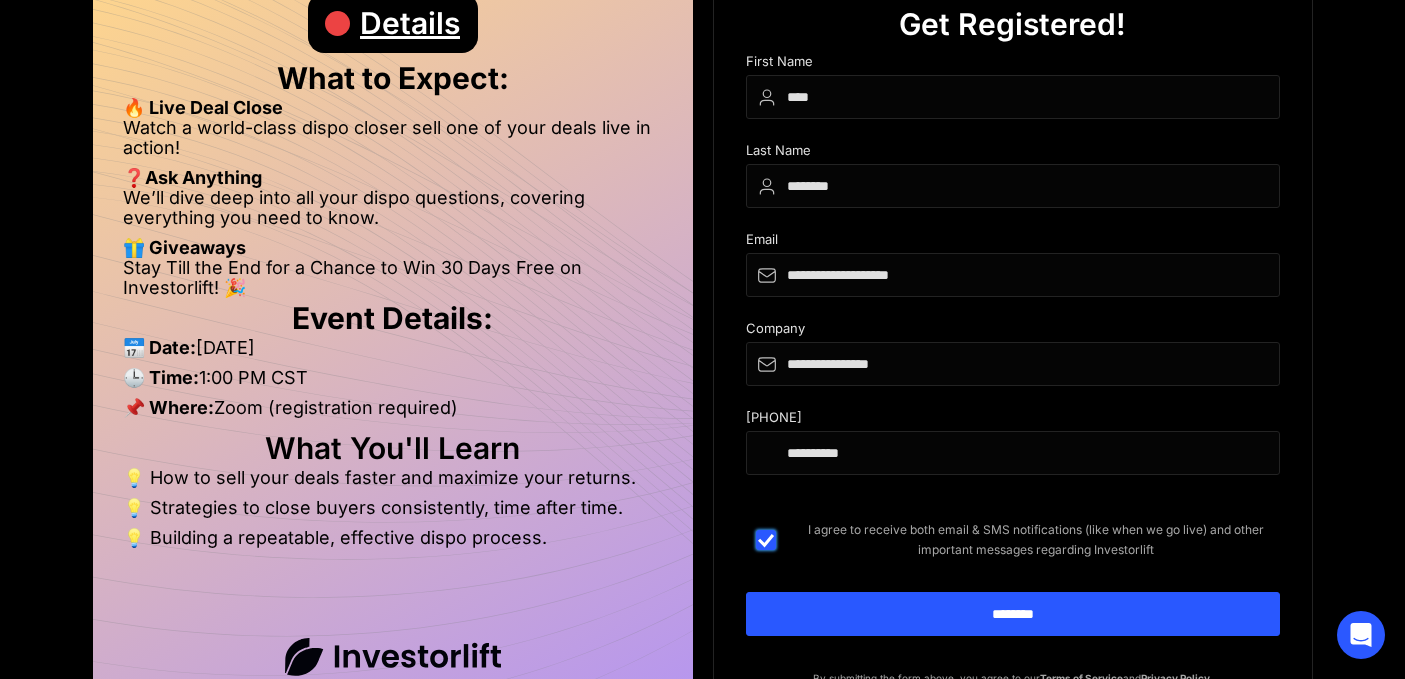 click at bounding box center [766, 540] 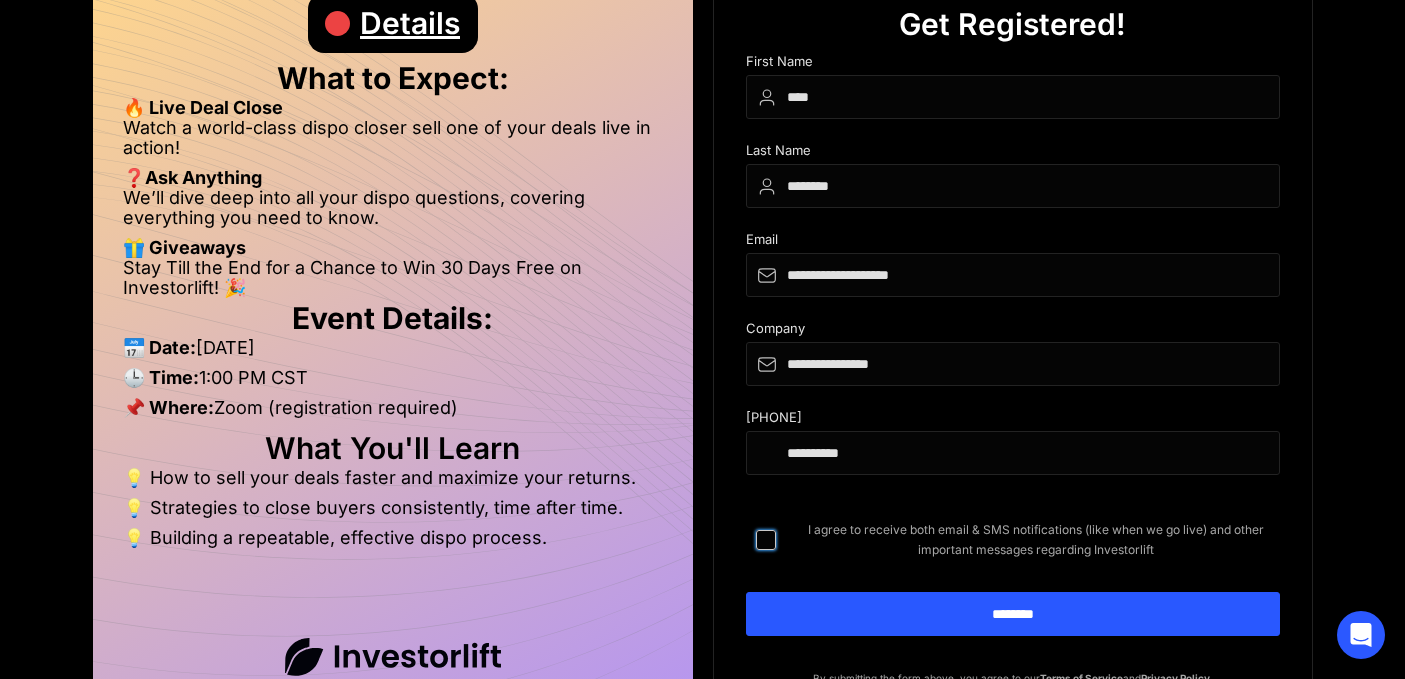 click at bounding box center [766, 540] 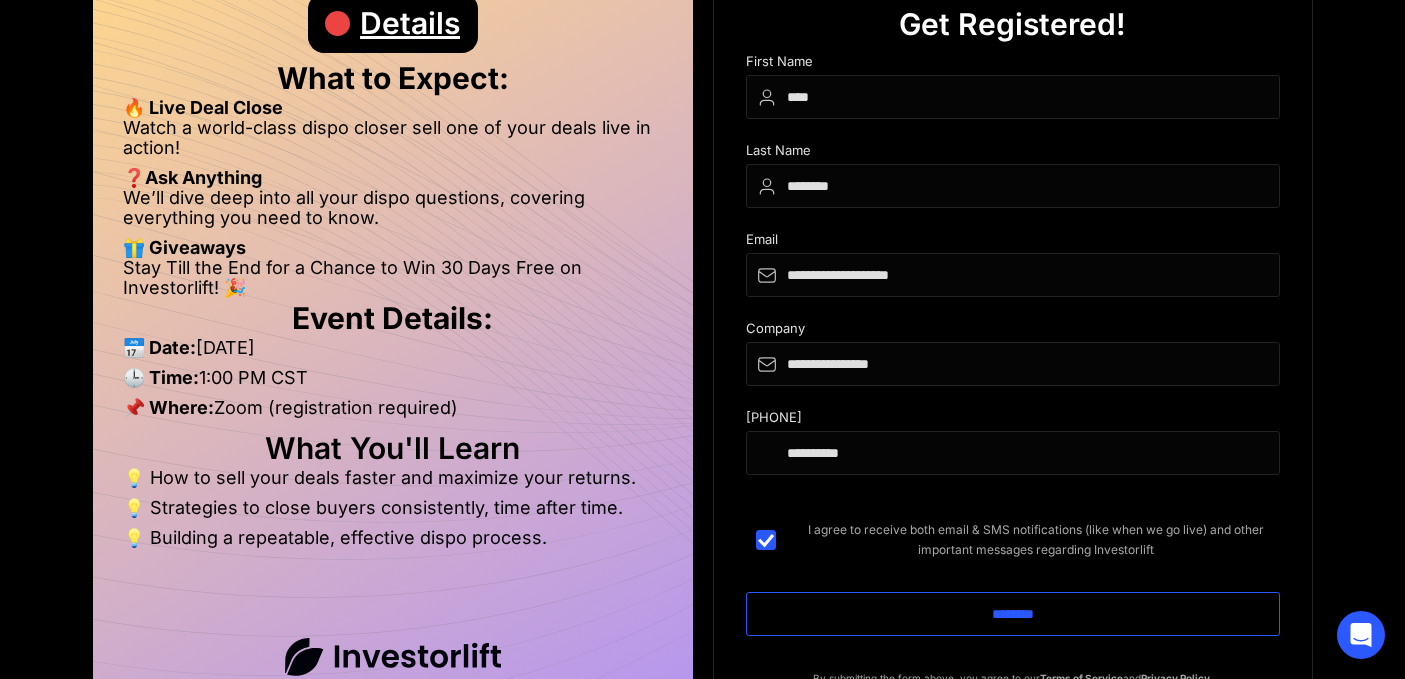 click on "********" at bounding box center [1013, 614] 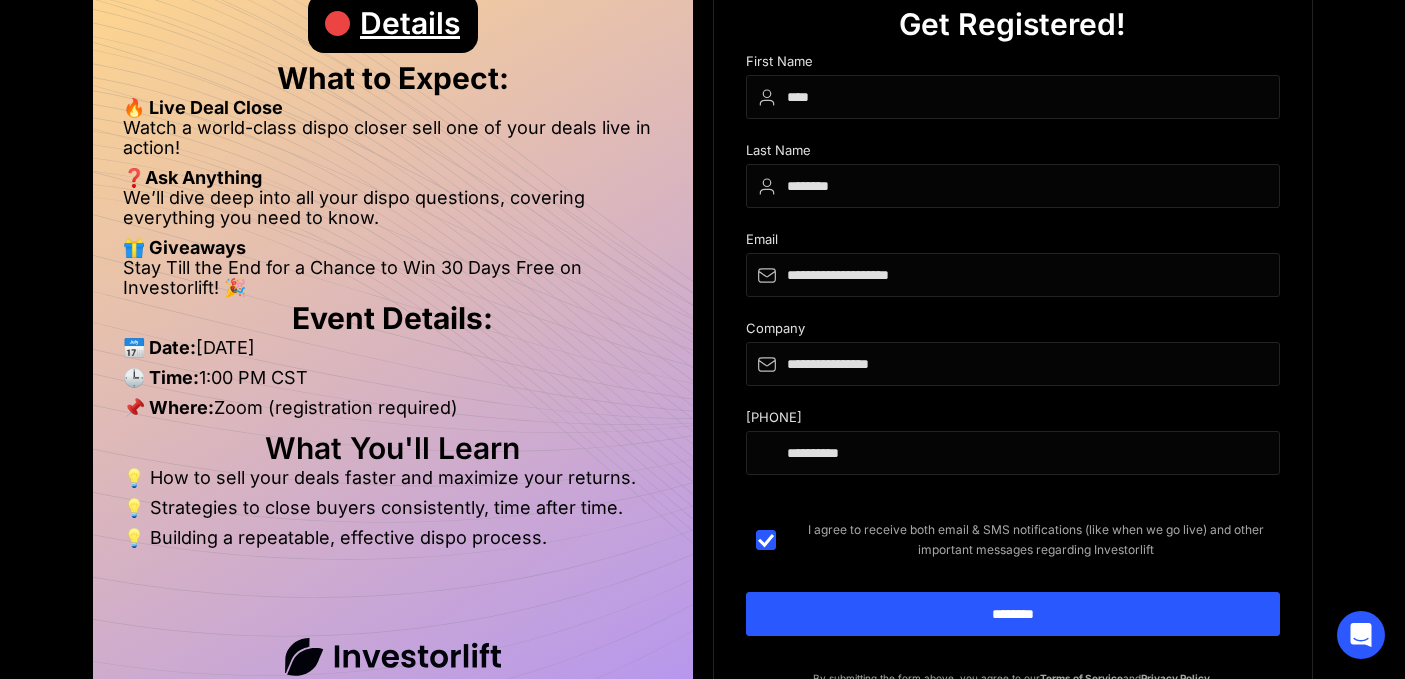 click on "First Name [FIRST] Last Name [LAST] Email [EMAIL] Company [COMPANY] Phone Number [PHONE] I agree to receive both email & SMS notifications (like when we go live) and other important messages regarding Investorlift [COMPANY]" at bounding box center [1013, 361] 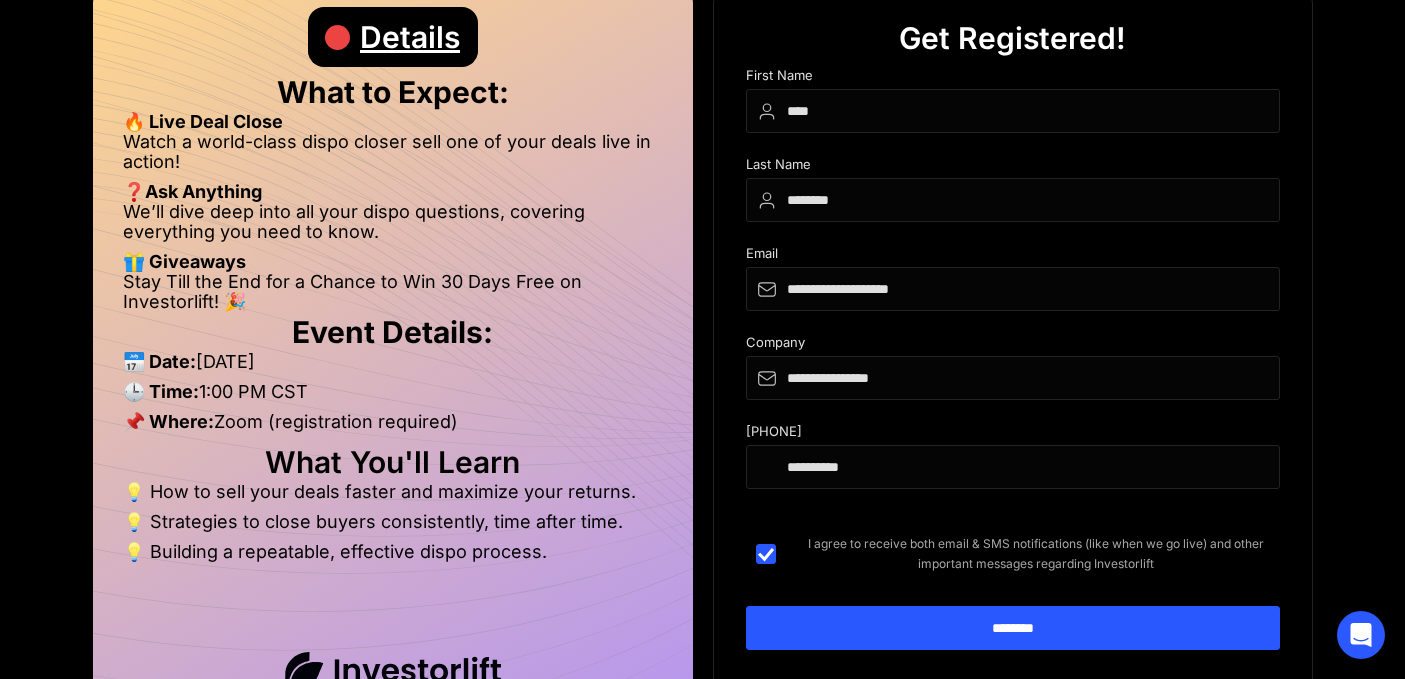 scroll, scrollTop: 941, scrollLeft: 0, axis: vertical 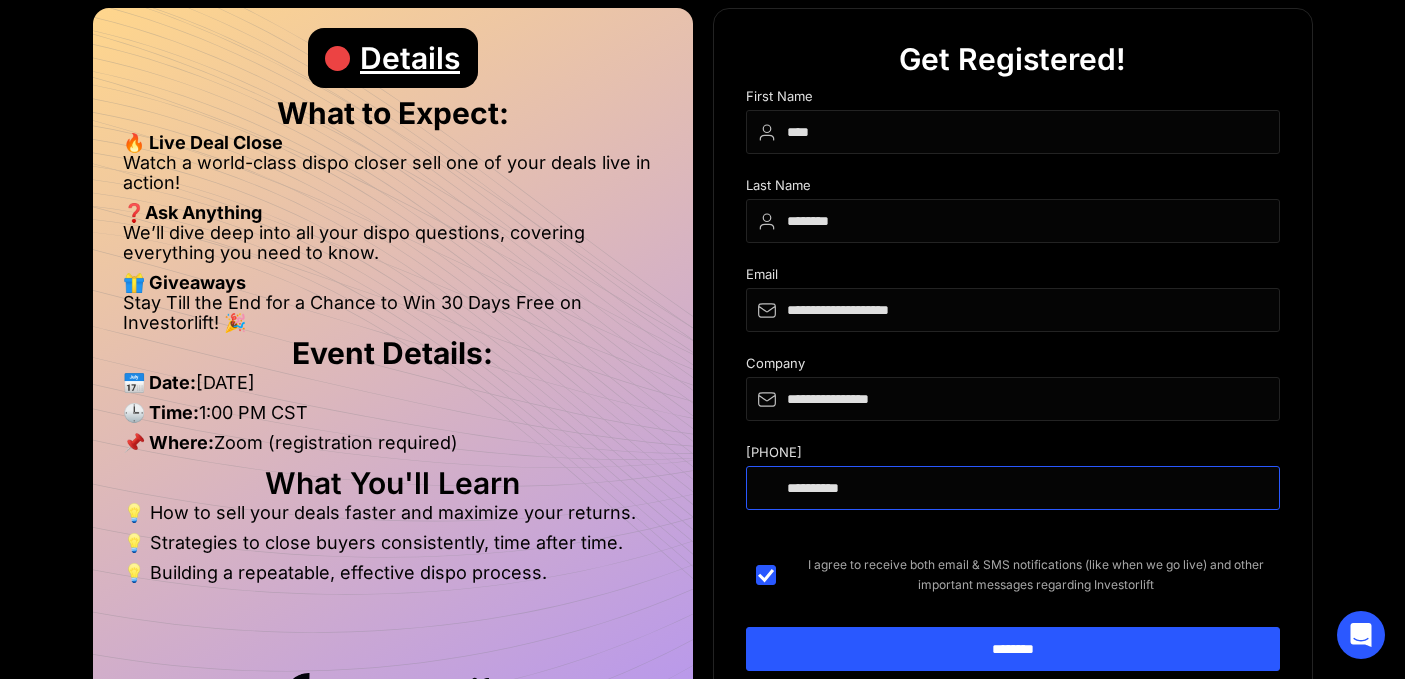 click on "**********" at bounding box center (1013, 488) 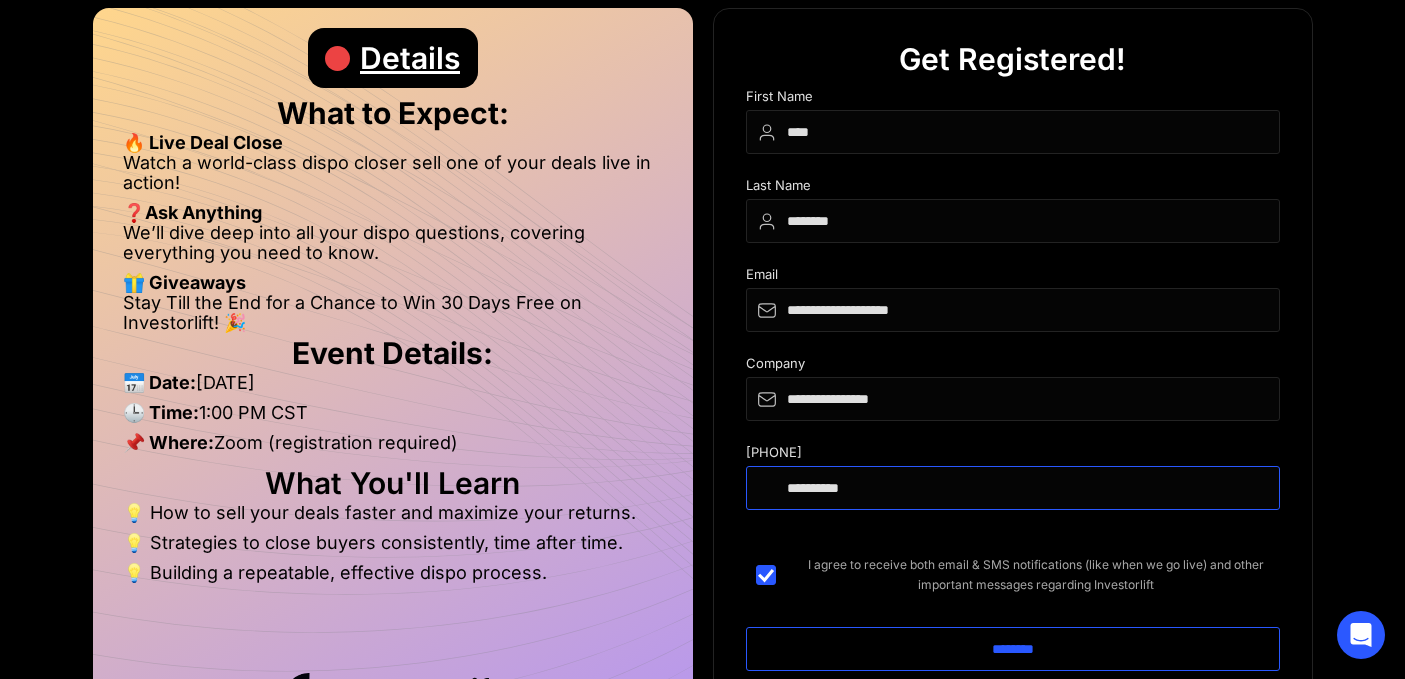 type on "**********" 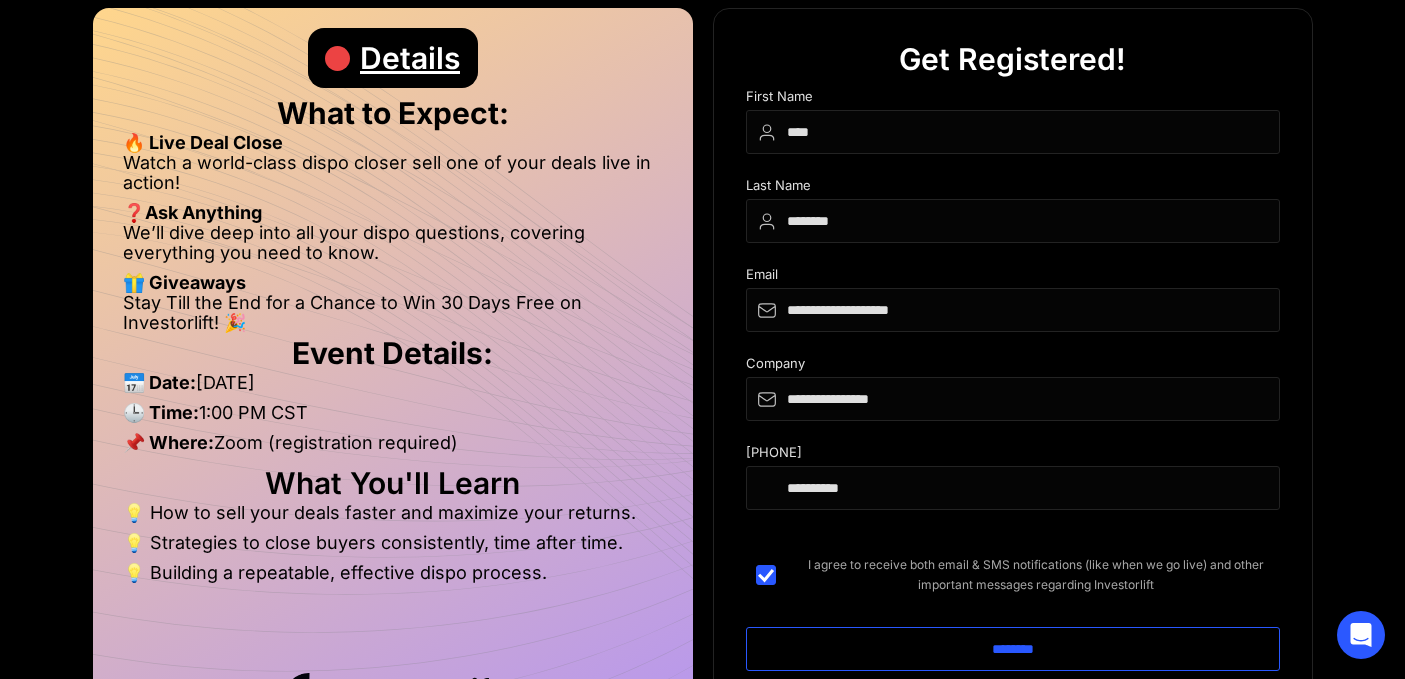 click on "********" at bounding box center (1013, 649) 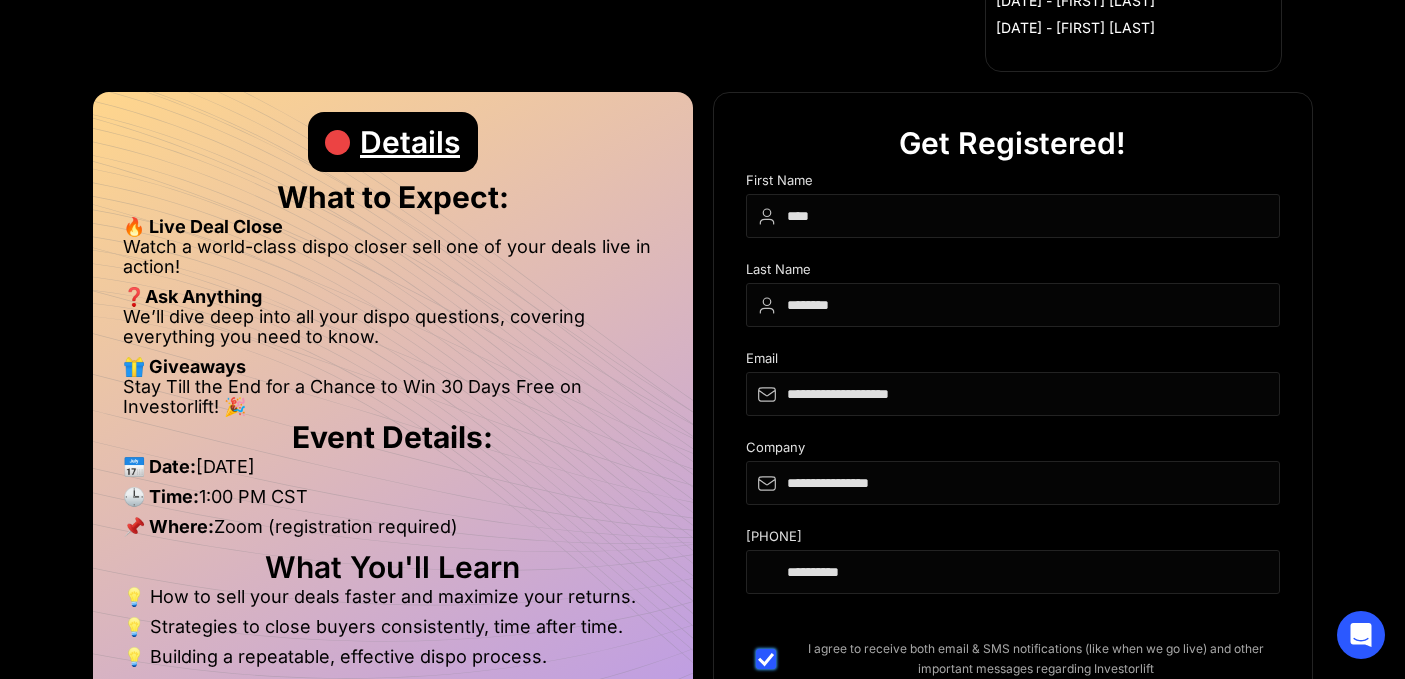 scroll, scrollTop: 673, scrollLeft: 0, axis: vertical 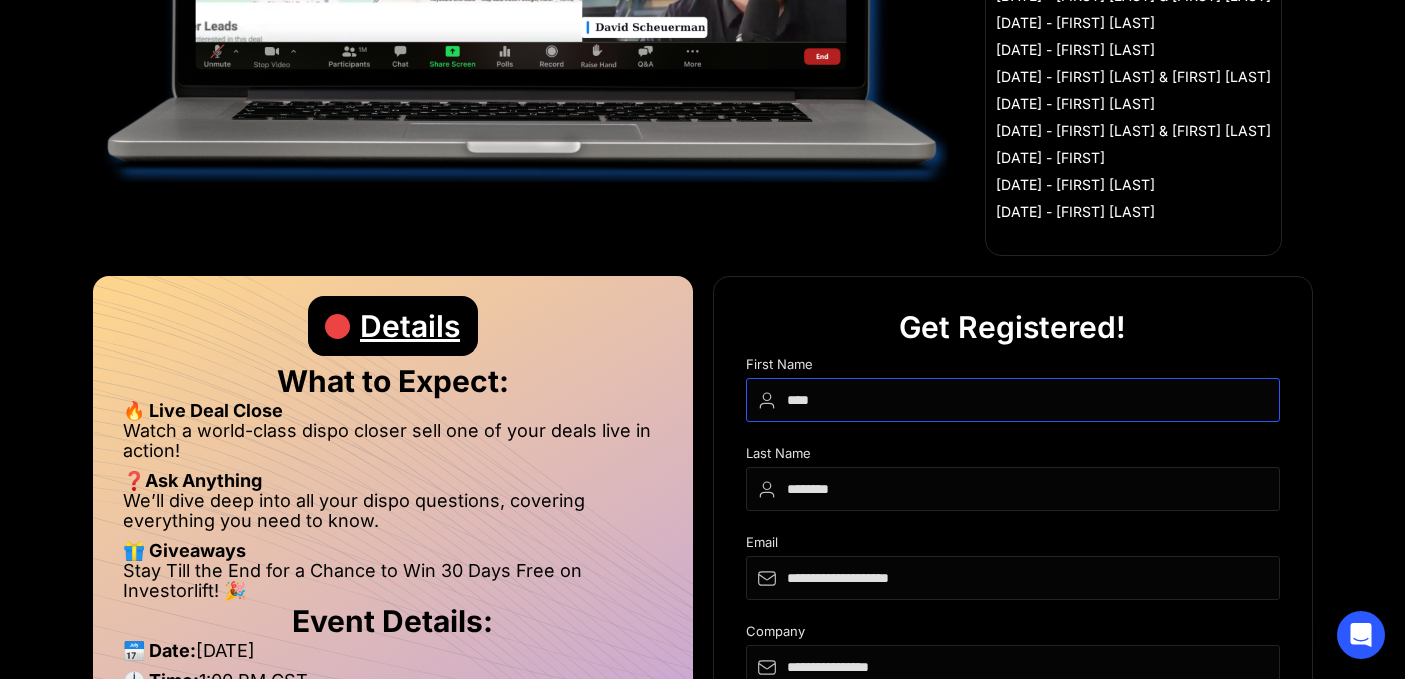 click on "****" at bounding box center [1013, 400] 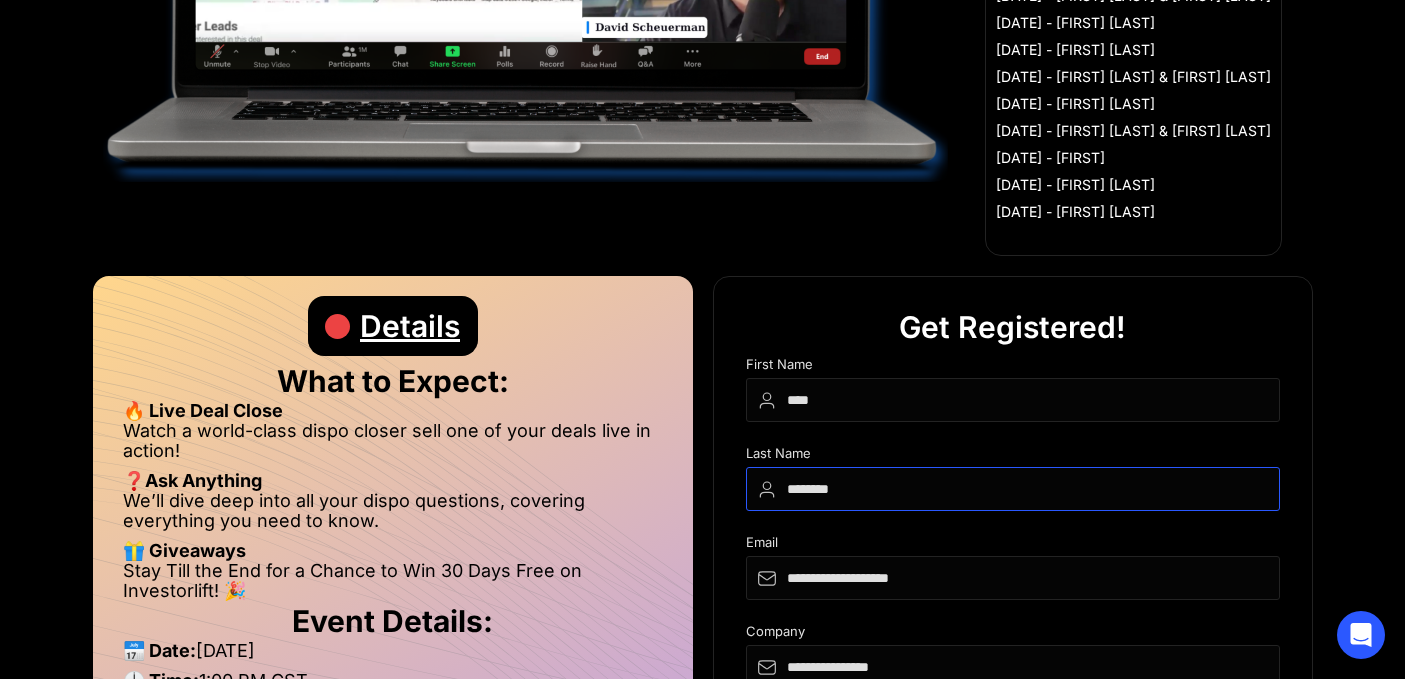click on "********" at bounding box center [1013, 489] 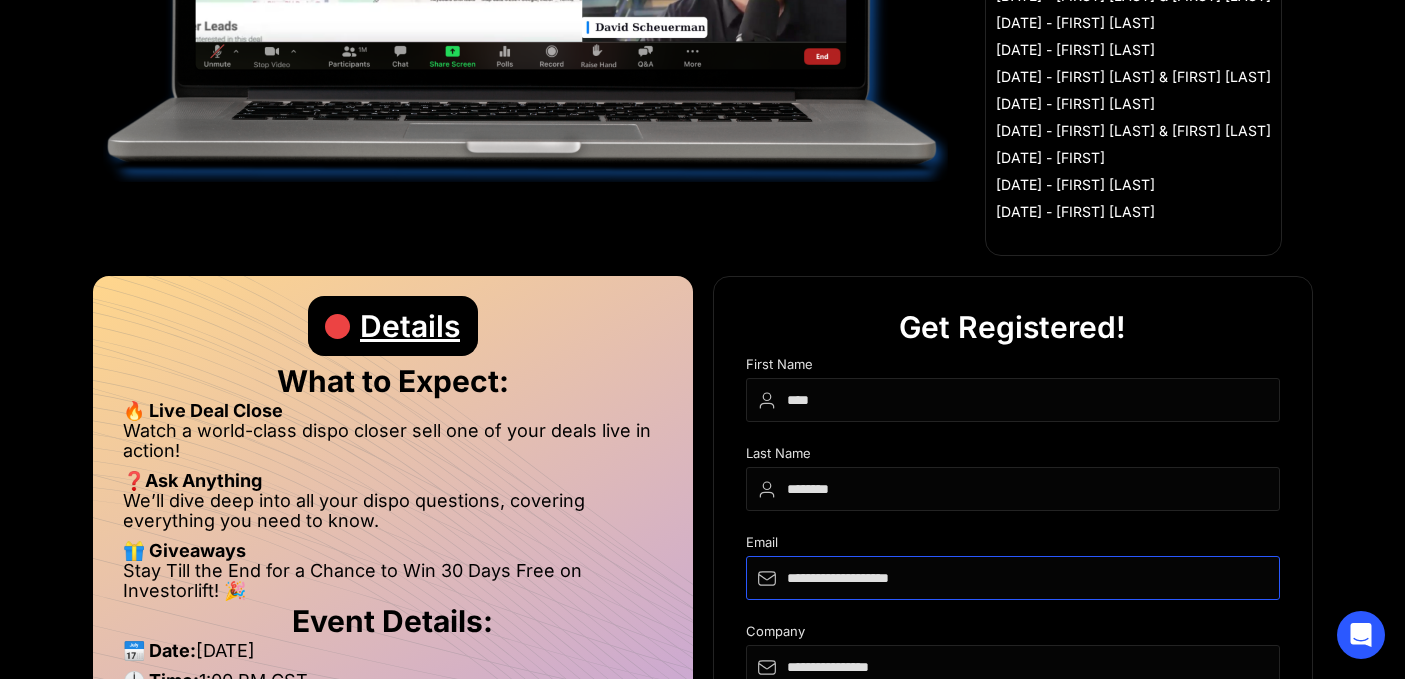 click on "**********" at bounding box center [1013, 578] 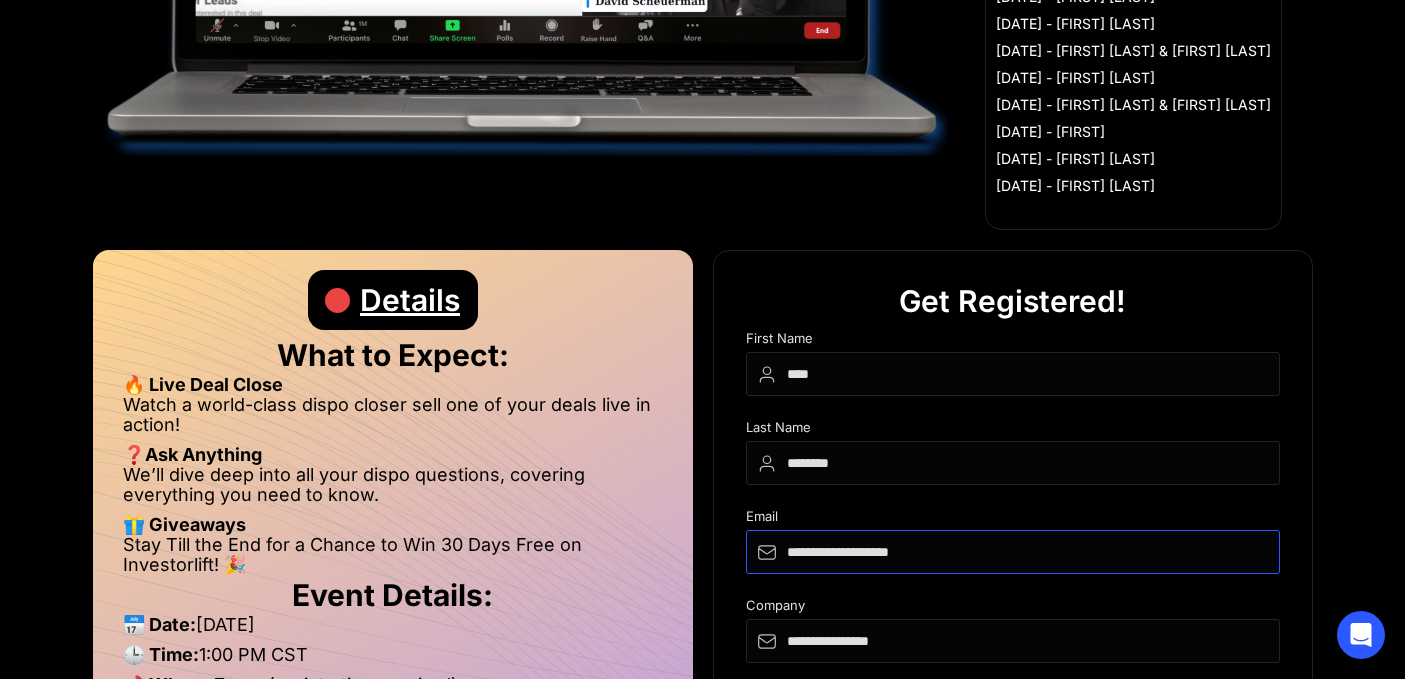 scroll, scrollTop: 812, scrollLeft: 0, axis: vertical 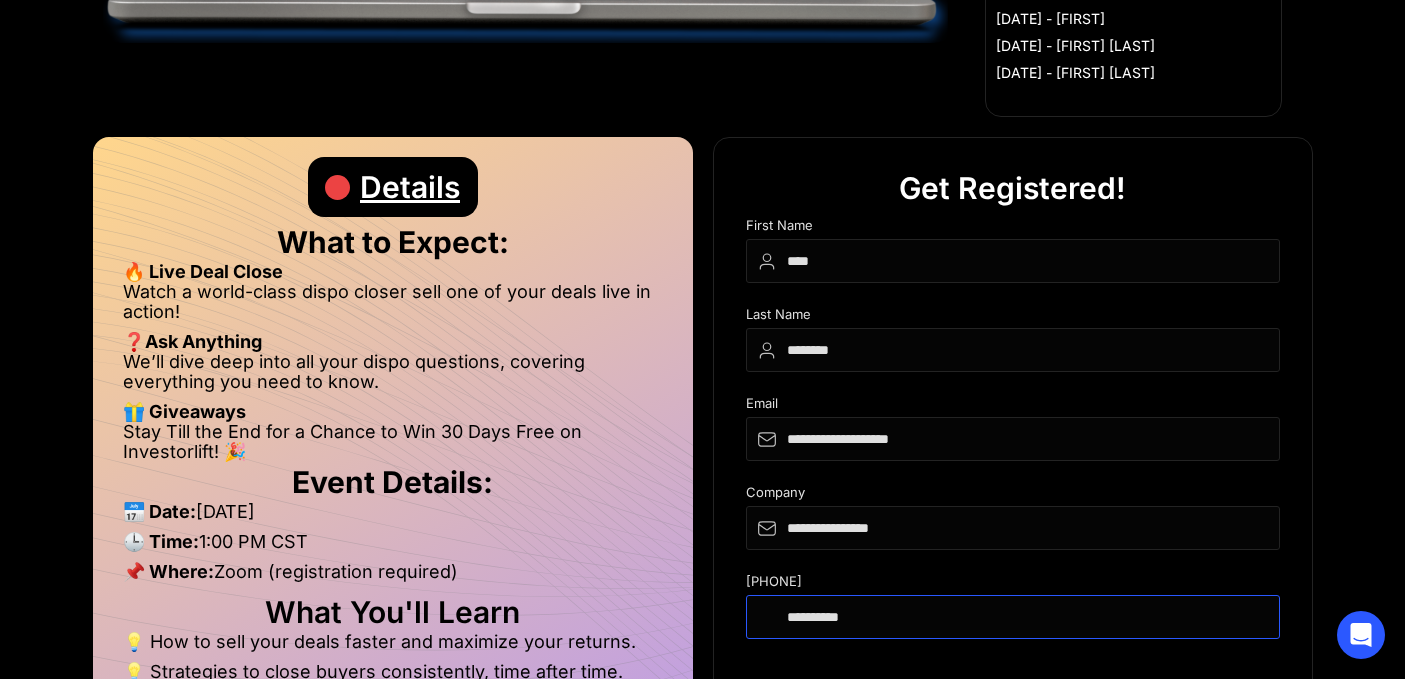 click on "**********" at bounding box center (1013, 617) 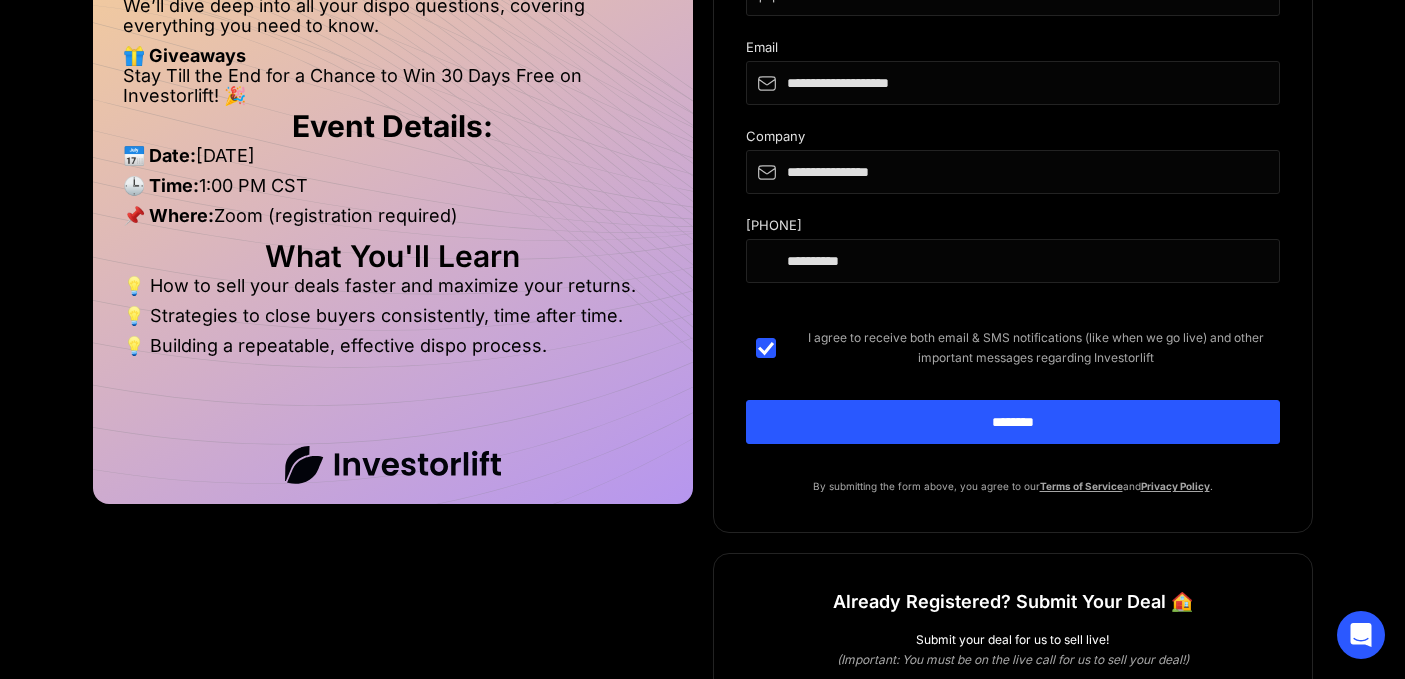 scroll, scrollTop: 1253, scrollLeft: 0, axis: vertical 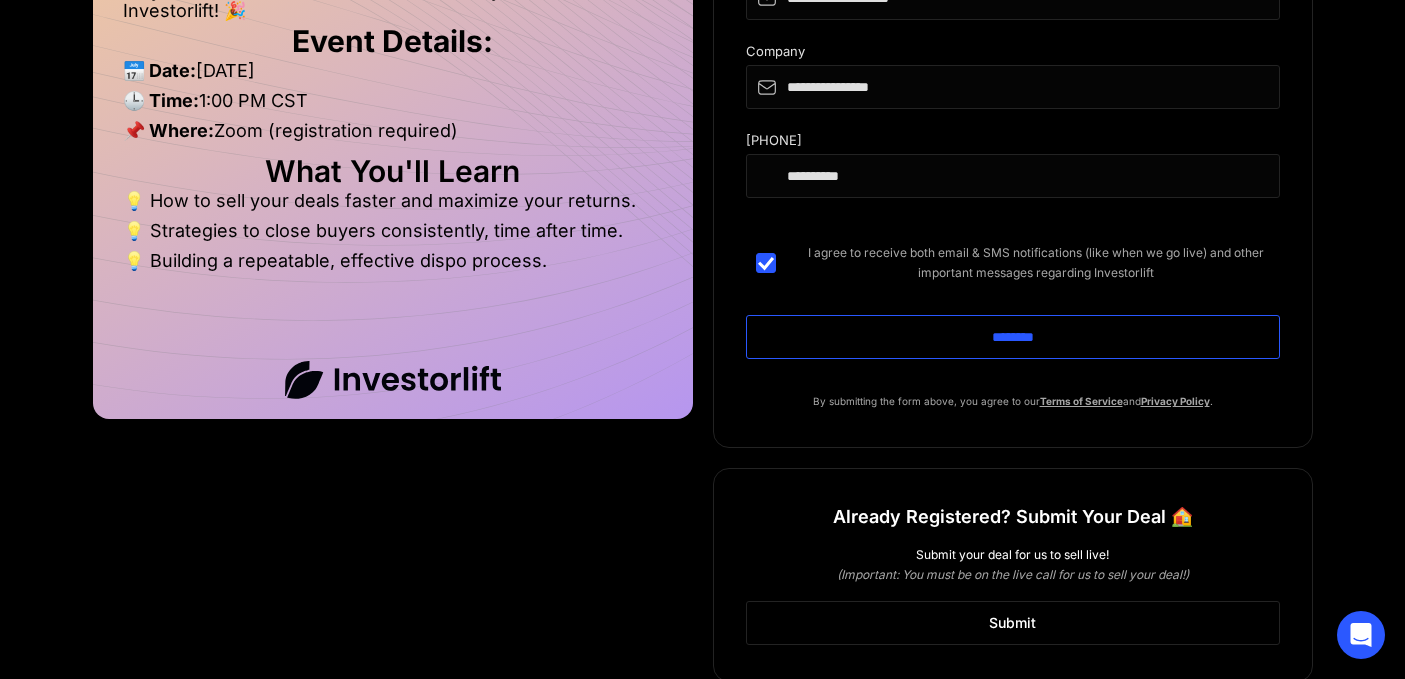 click on "********" at bounding box center [1013, 337] 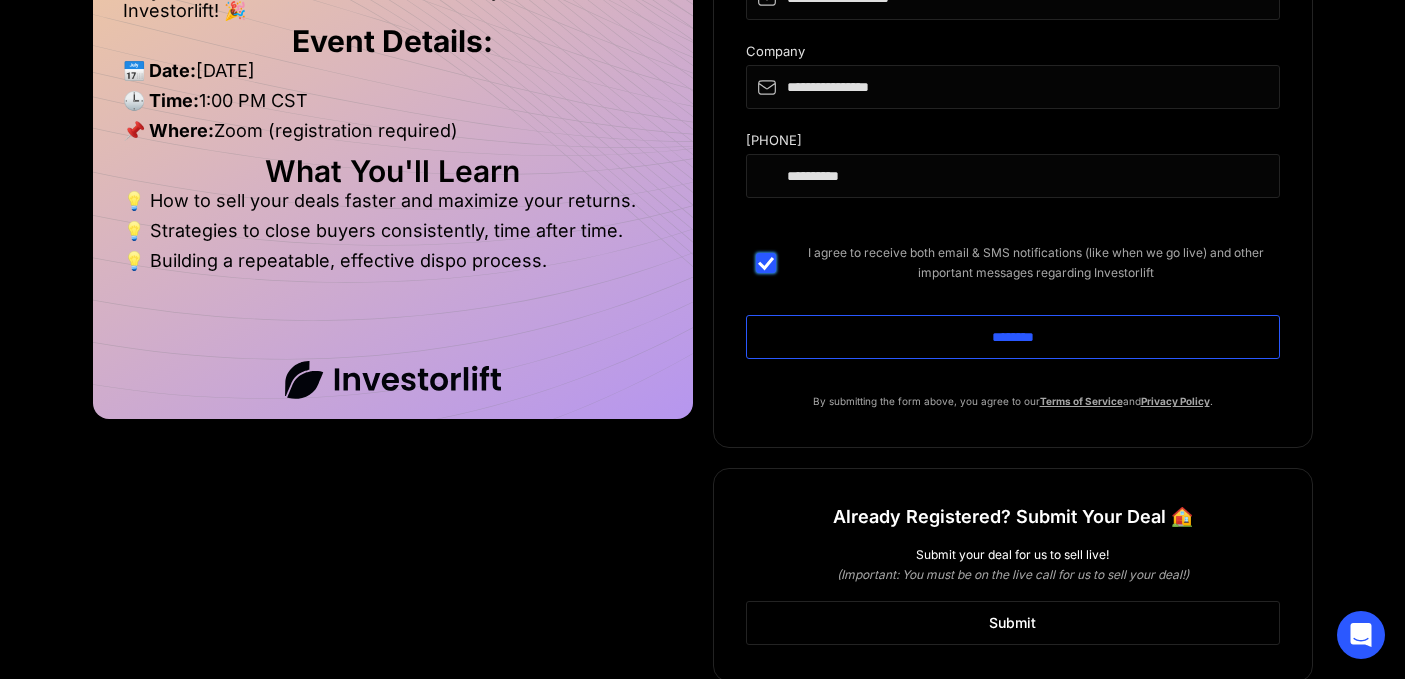 click on "********" at bounding box center (1013, 337) 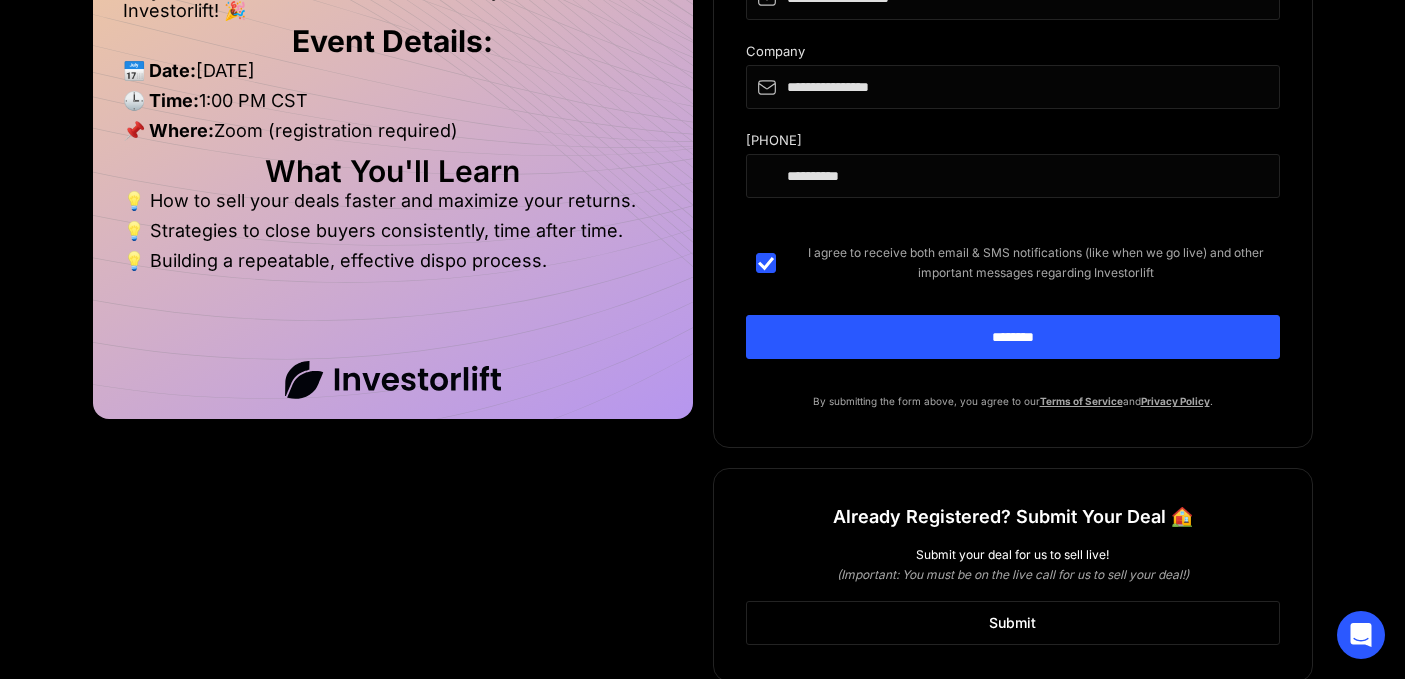 click on "I agree to receive both email & SMS notifications (like when we go live) and other important messages regarding Investorlift" at bounding box center (1036, 263) 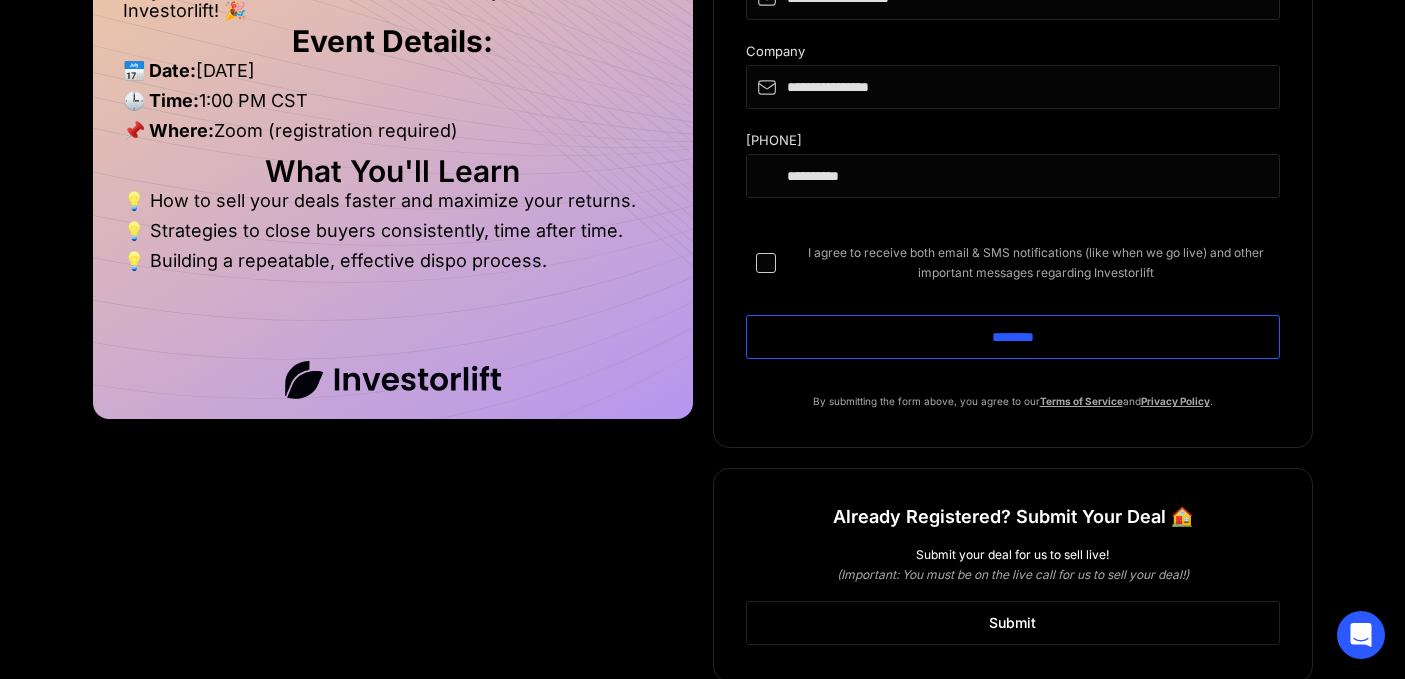 click on "********" at bounding box center [1013, 337] 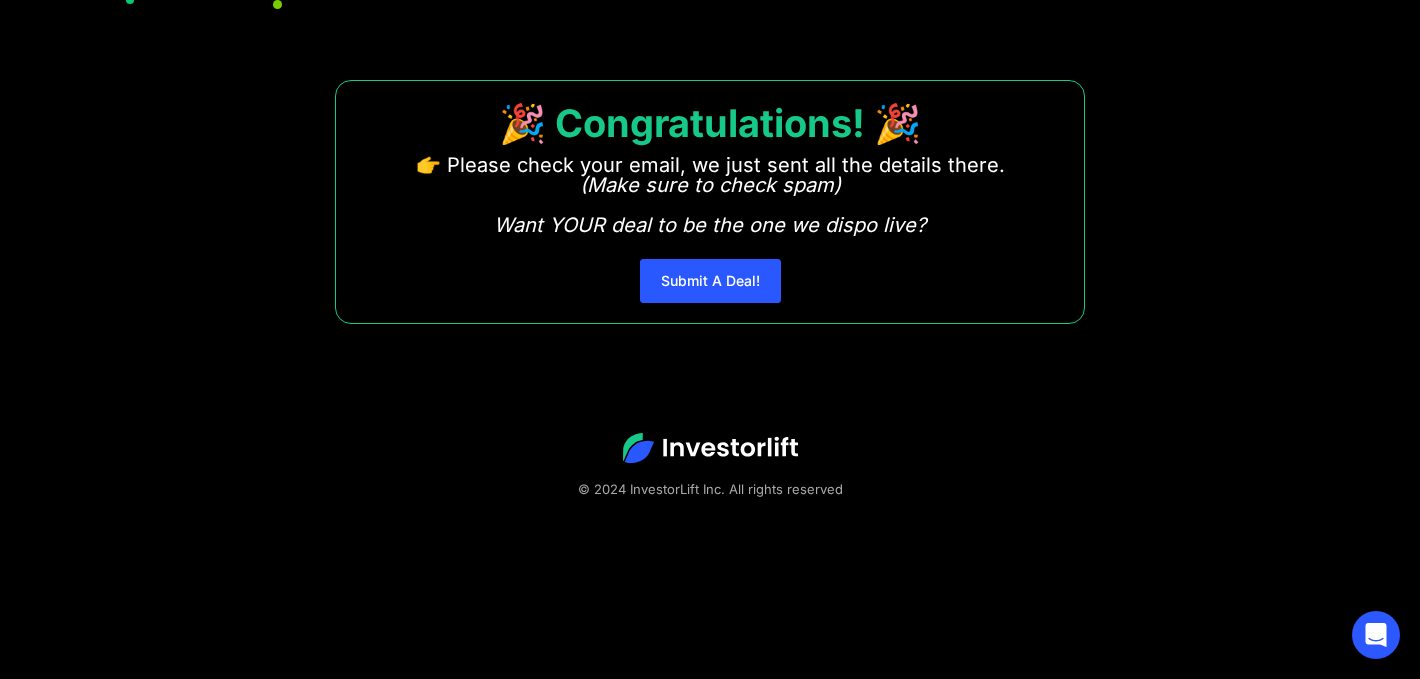 scroll, scrollTop: 0, scrollLeft: 0, axis: both 